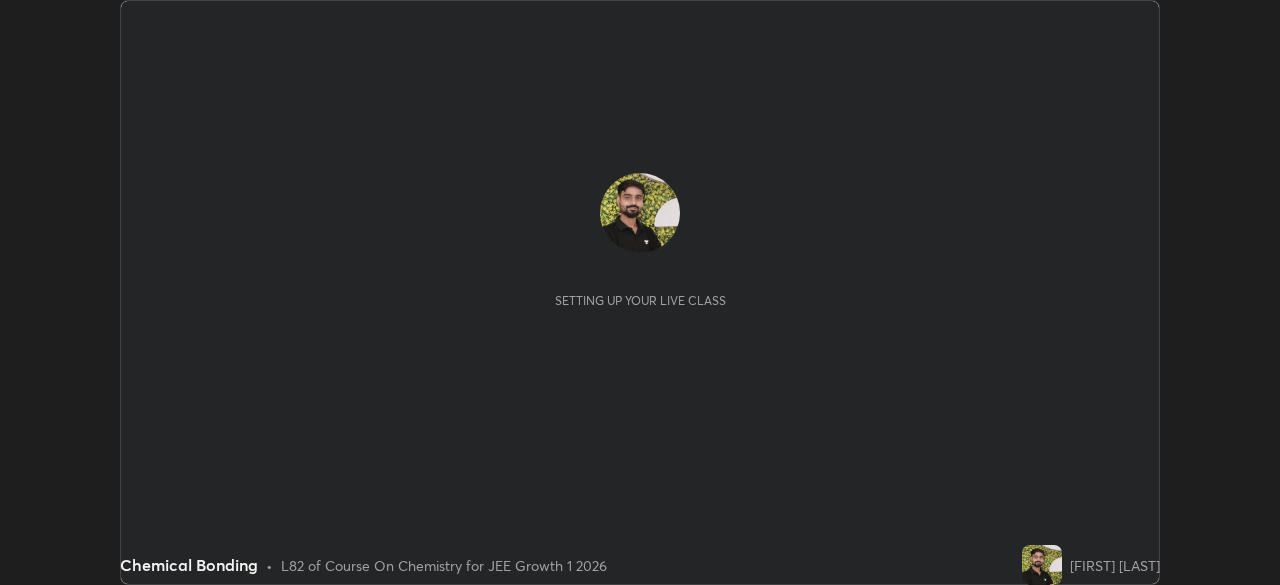 scroll, scrollTop: 0, scrollLeft: 0, axis: both 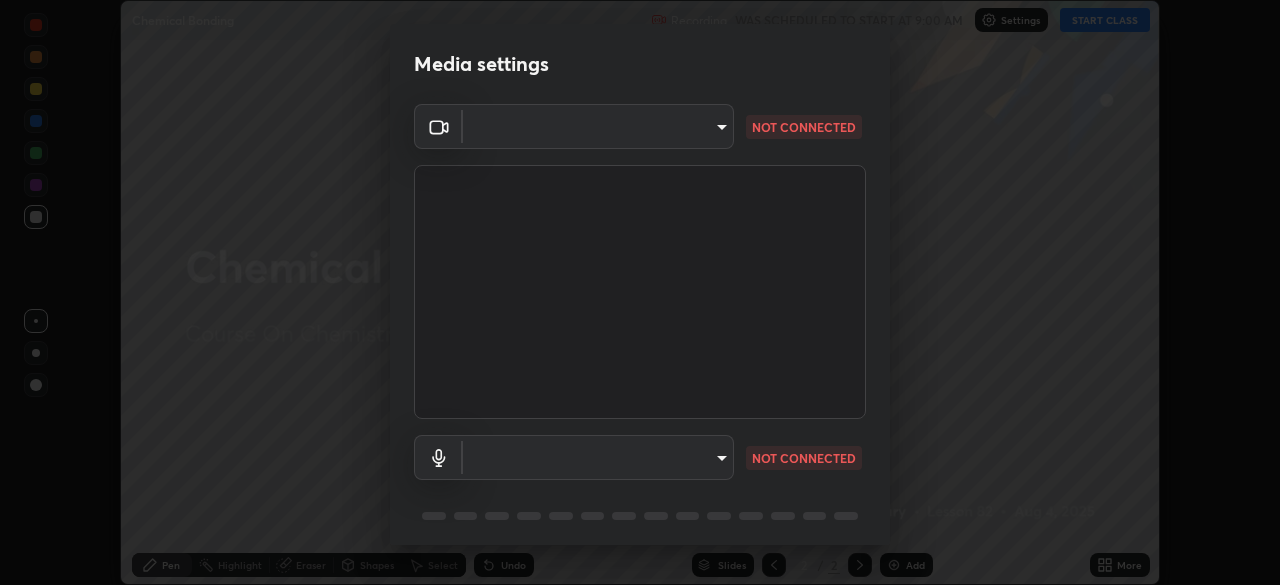 type on "b8f713a0fc2a4668ccd3874ce8ab2703f20e86d9f817921f365c1c4f78ca7a2c" 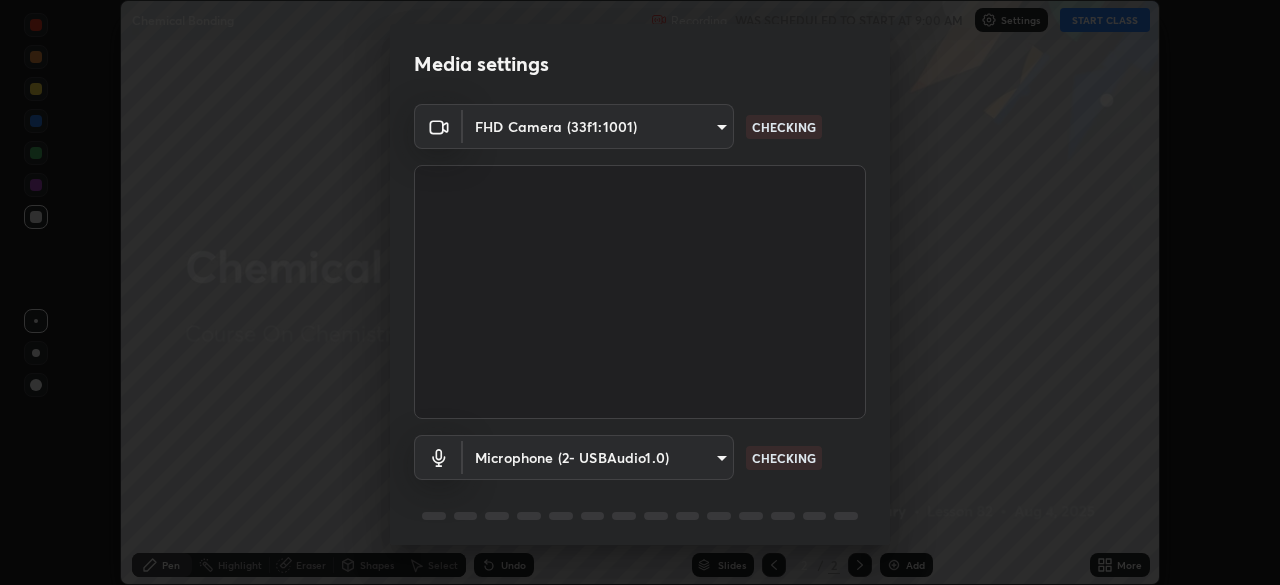 click on "Erase all Chemical Bonding Recording WAS SCHEDULED TO START AT  9:00 AM Settings START CLASS Setting up your live class Chemical Bonding • L82 of Course On Chemistry for JEE Growth 1 2026 [FIRST] [LAST] Pen Highlight Eraser Shapes Select Undo Slides 2 / 2 Add More No doubts shared Encourage your learners to ask a doubt for better clarity Report an issue Reason for reporting Buffering Chat not working Audio - Video sync issue Educator video quality low ​ Attach an image Report Media settings FHD Camera (33f1:1001) b8f713a0fc2a4668ccd3874ce8ab2703f20e86d9f817921f365c1c4f78ca7a2c CHECKING Microphone (2- USBAudio1.0) 424acb21def1e1f8a44b486007630e3837867c6778d84eca6cd7776f61633d3e CHECKING 1 / 5 Next" at bounding box center (640, 292) 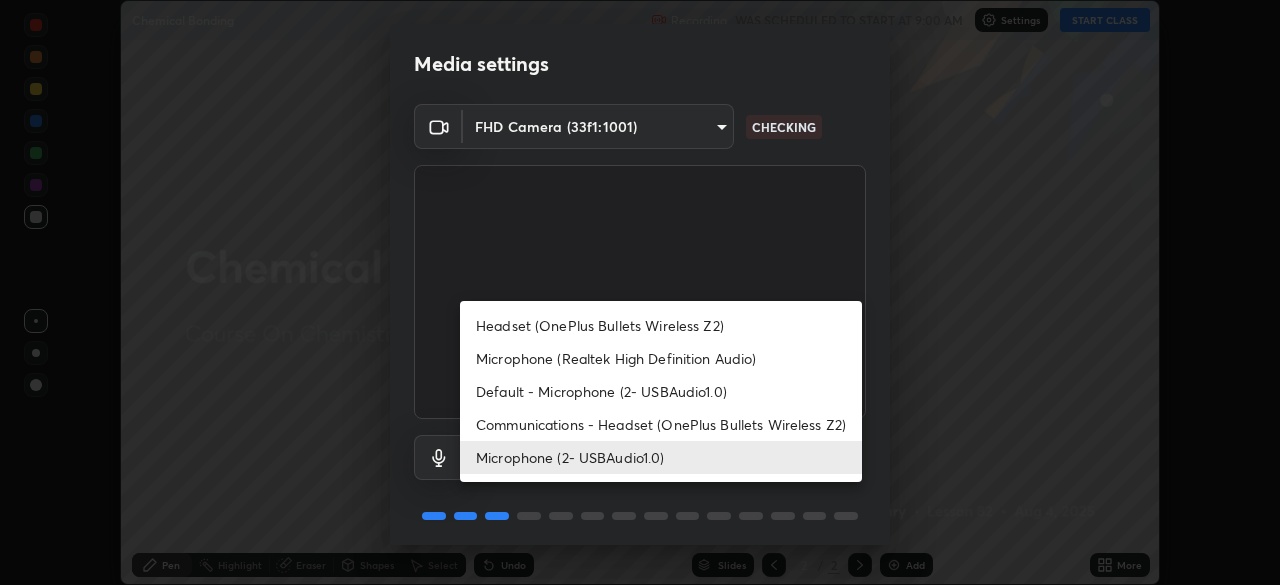 click on "Microphone (2- USBAudio1.0)" at bounding box center (661, 457) 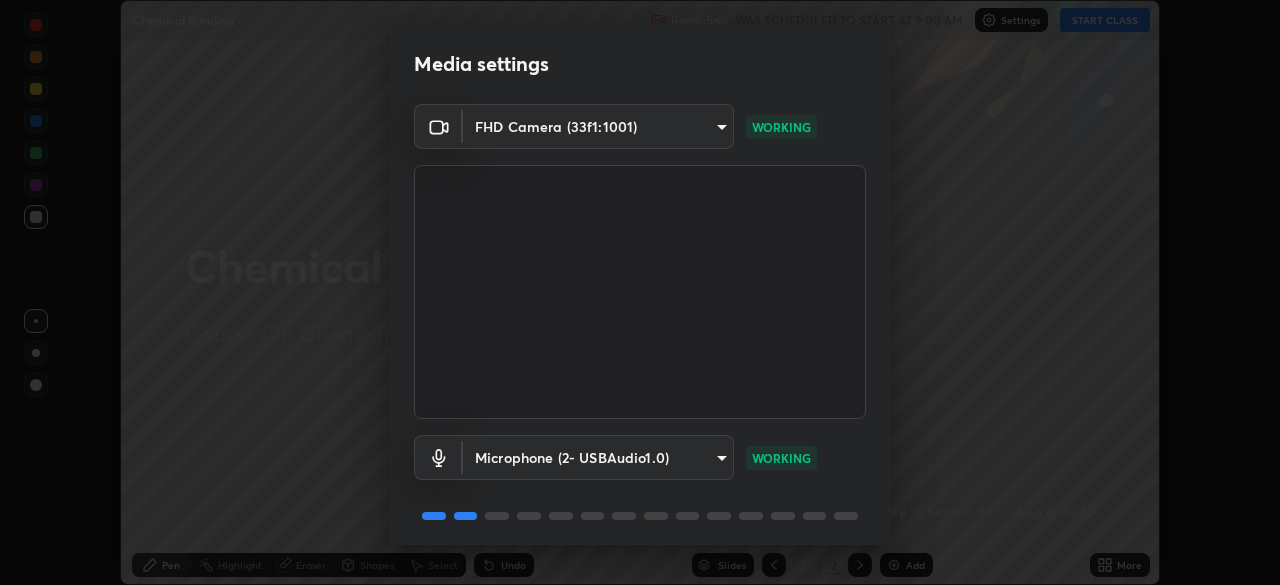 click on "Erase all Chemical Bonding Recording WAS SCHEDULED TO START AT  9:00 AM Settings START CLASS Setting up your live class Chemical Bonding • L82 of Course On Chemistry for JEE Growth 1 2026 [FIRST] [LAST] Pen Highlight Eraser Shapes Select Undo Slides 2 / 2 Add More No doubts shared Encourage your learners to ask a doubt for better clarity Report an issue Reason for reporting Buffering Chat not working Audio - Video sync issue Educator video quality low ​ Attach an image Report Media settings FHD Camera (33f1:1001) b8f713a0fc2a4668ccd3874ce8ab2703f20e86d9f817921f365c1c4f78ca7a2c WORKING Microphone (2- USBAudio1.0) 424acb21def1e1f8a44b486007630e3837867c6778d84eca6cd7776f61633d3e WORKING 1 / 5 Next" at bounding box center (640, 292) 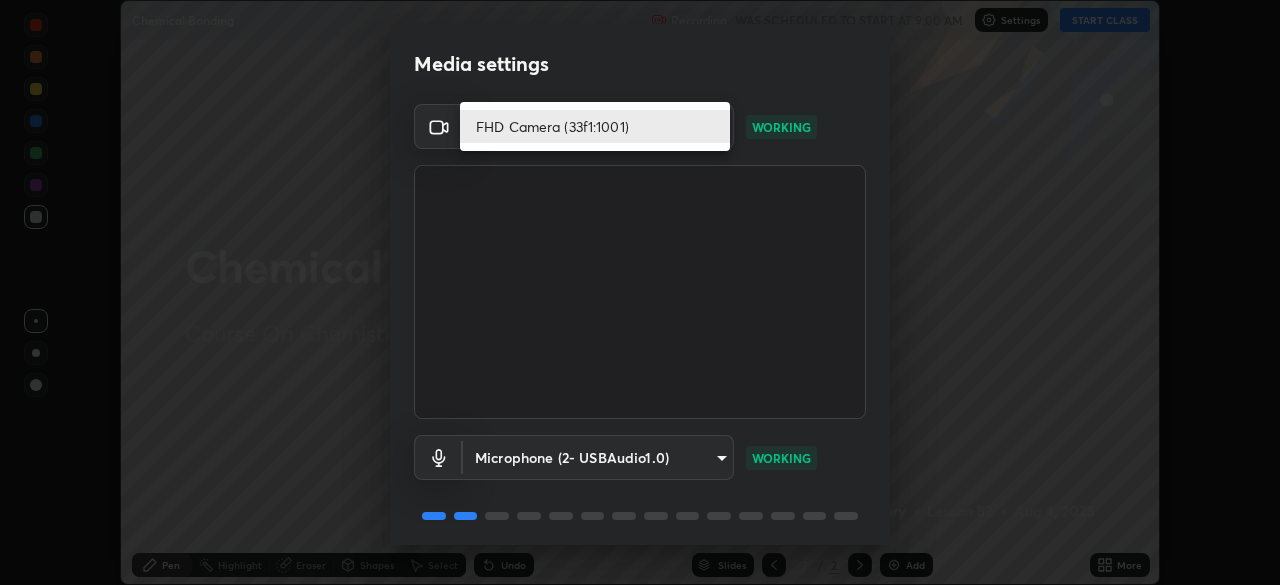 click on "FHD Camera (33f1:1001)" at bounding box center [595, 126] 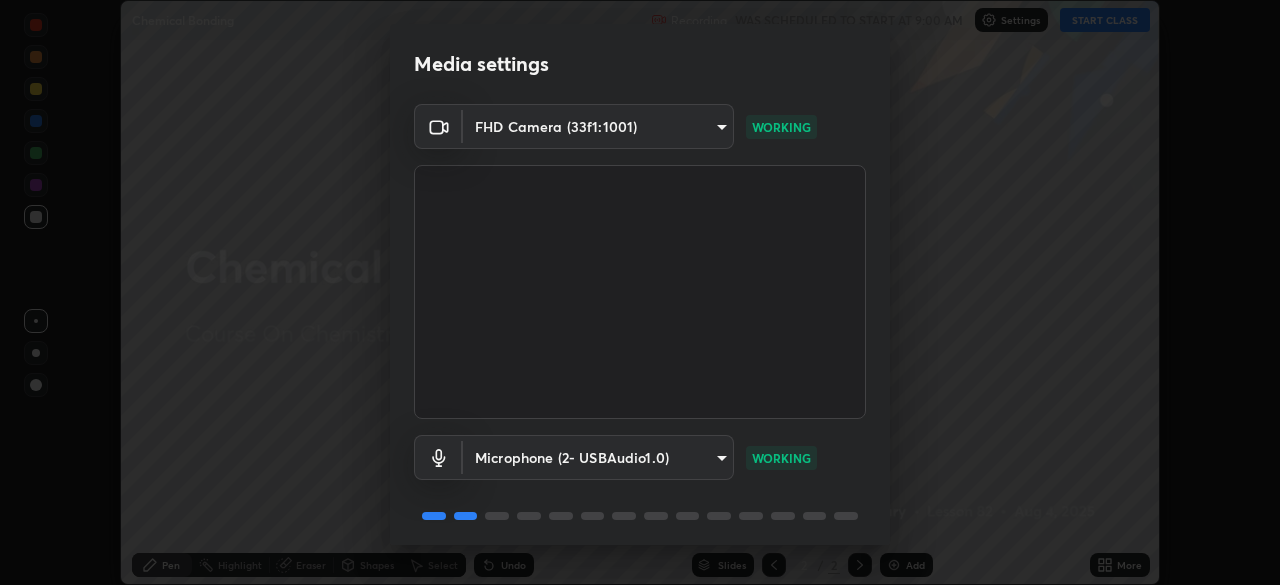scroll, scrollTop: 71, scrollLeft: 0, axis: vertical 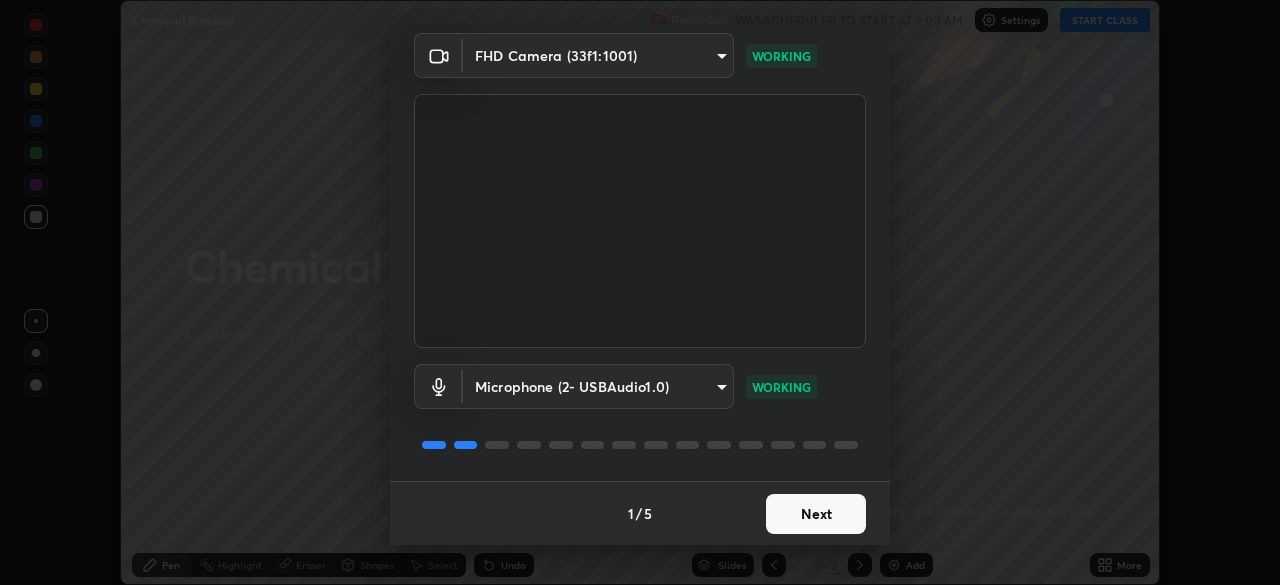 click on "Next" at bounding box center (816, 514) 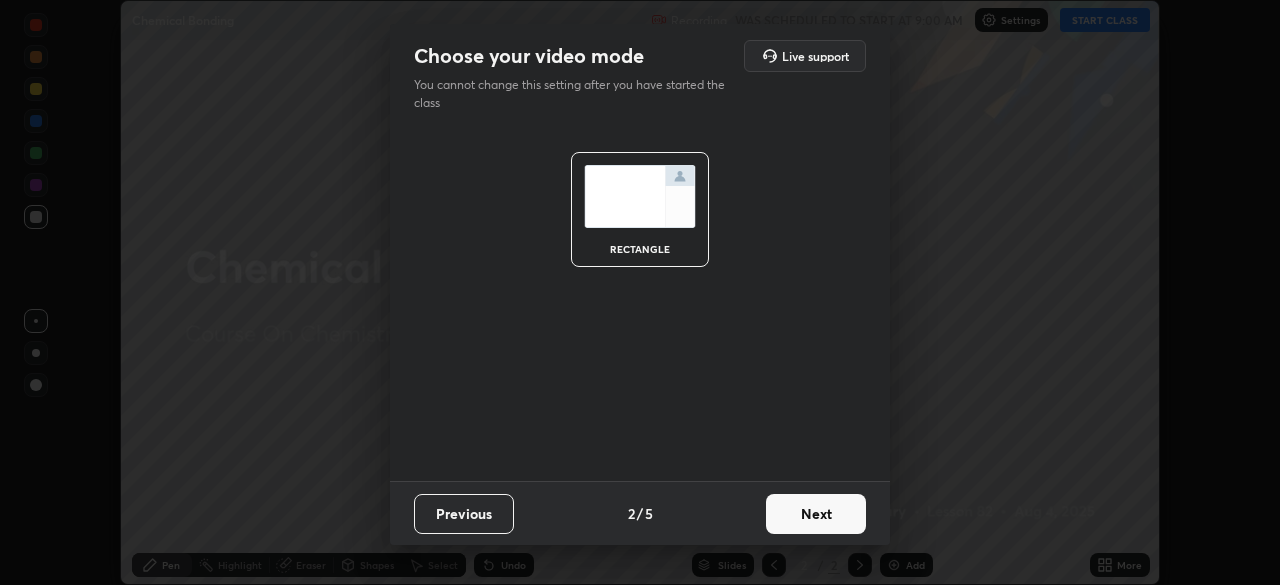 click on "Next" at bounding box center (816, 514) 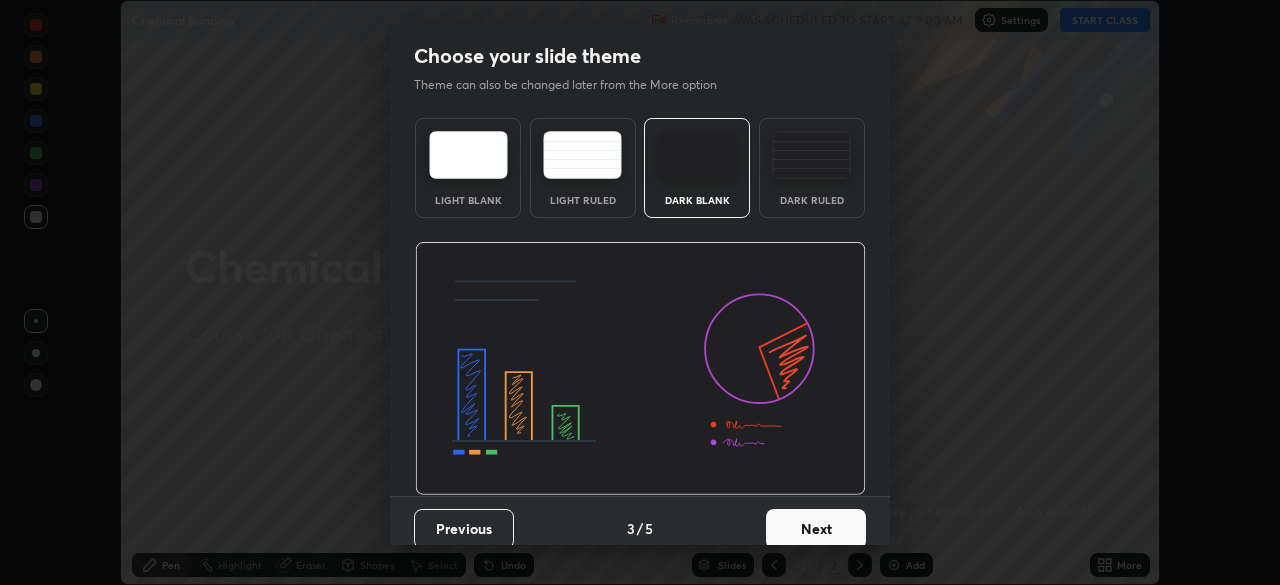 click on "Next" at bounding box center [816, 529] 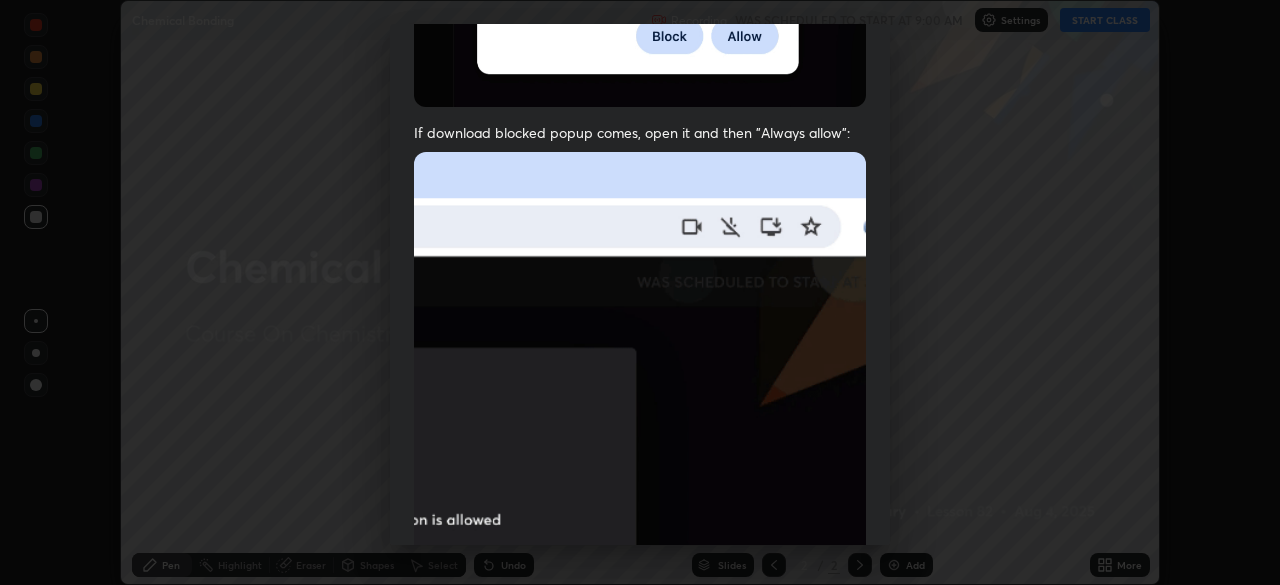 scroll, scrollTop: 479, scrollLeft: 0, axis: vertical 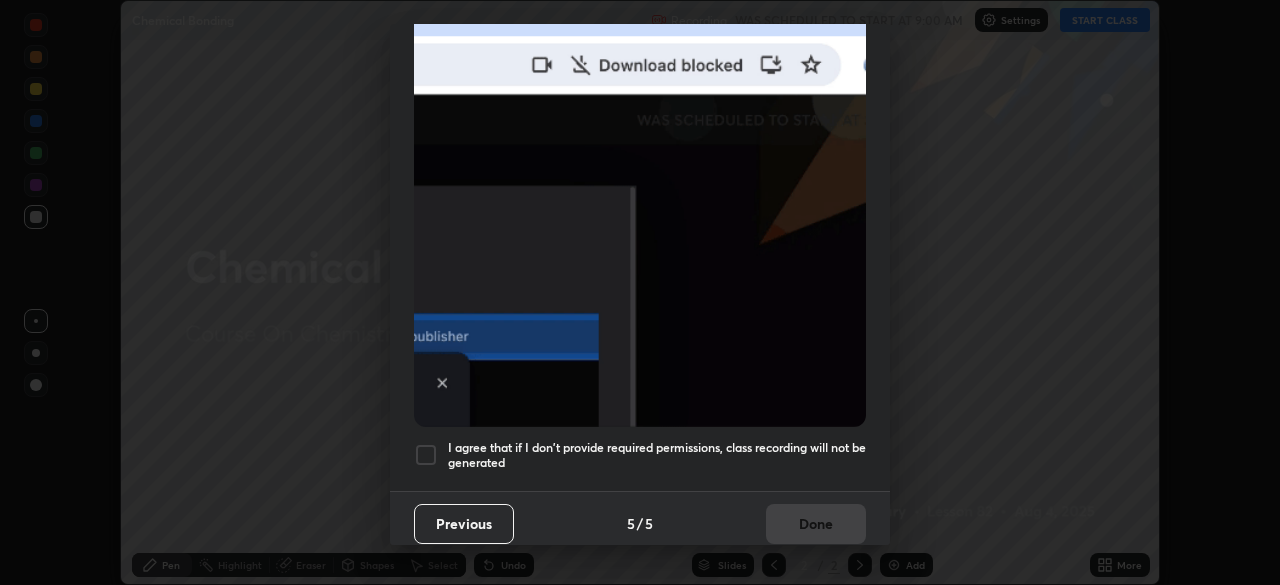 click at bounding box center [426, 455] 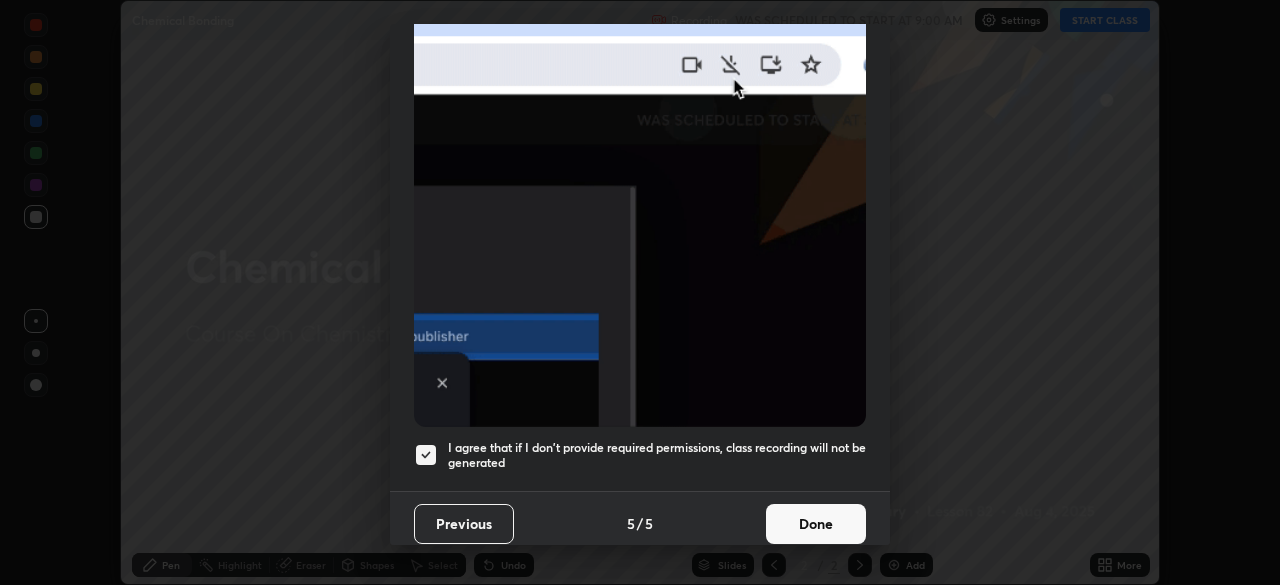 click on "Done" at bounding box center [816, 524] 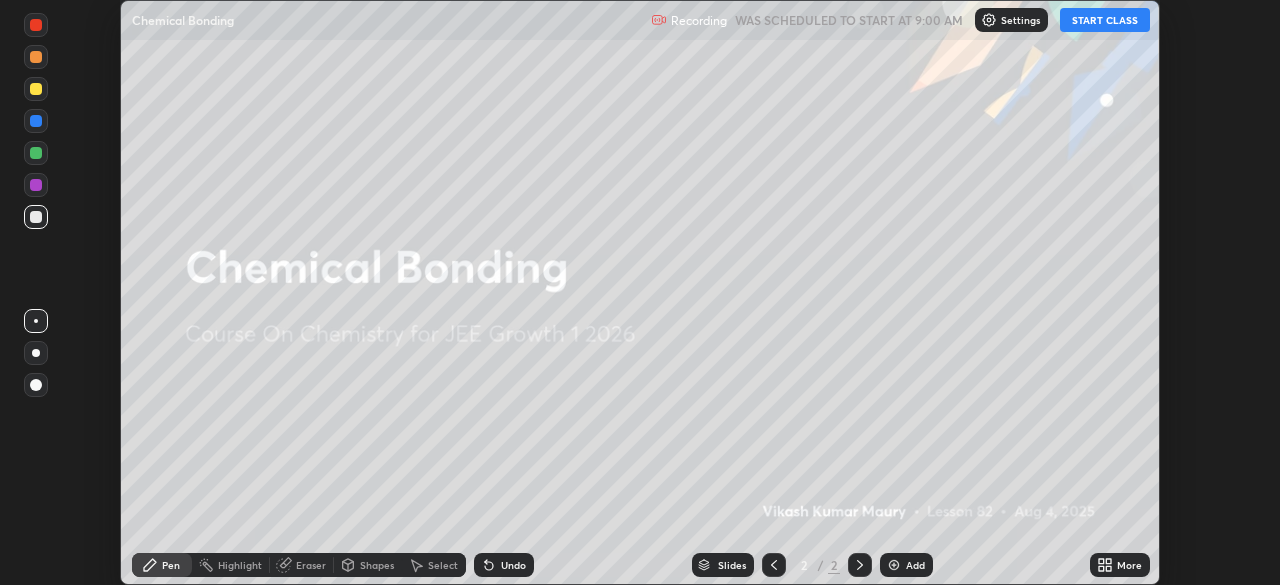 click on "START CLASS" at bounding box center [1105, 20] 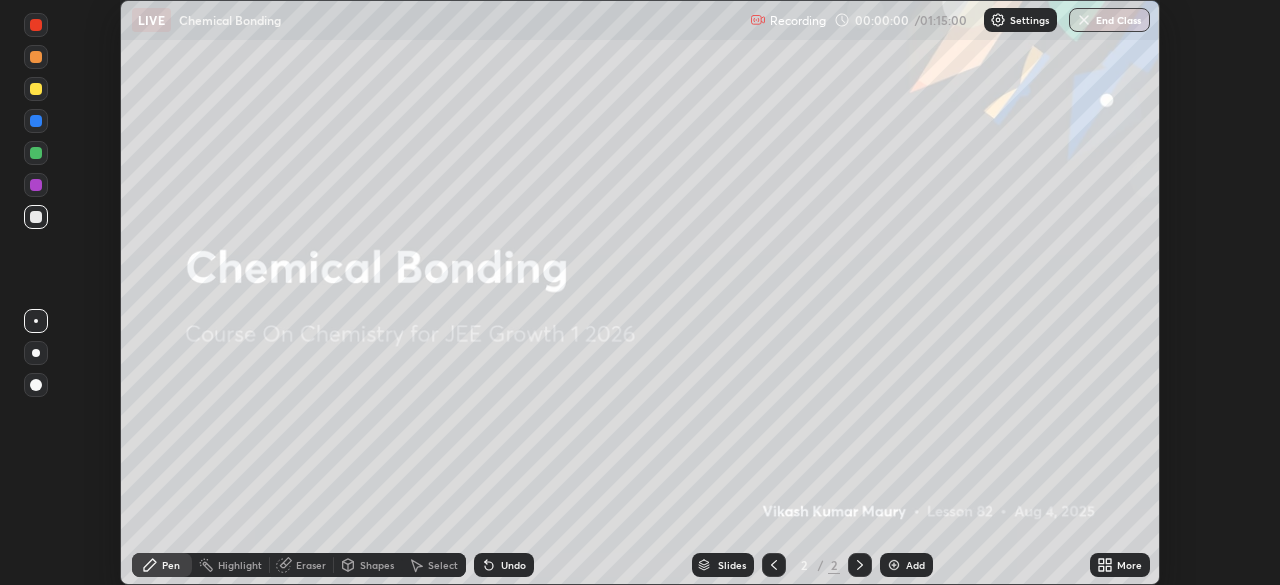 click on "Settings" at bounding box center (1029, 20) 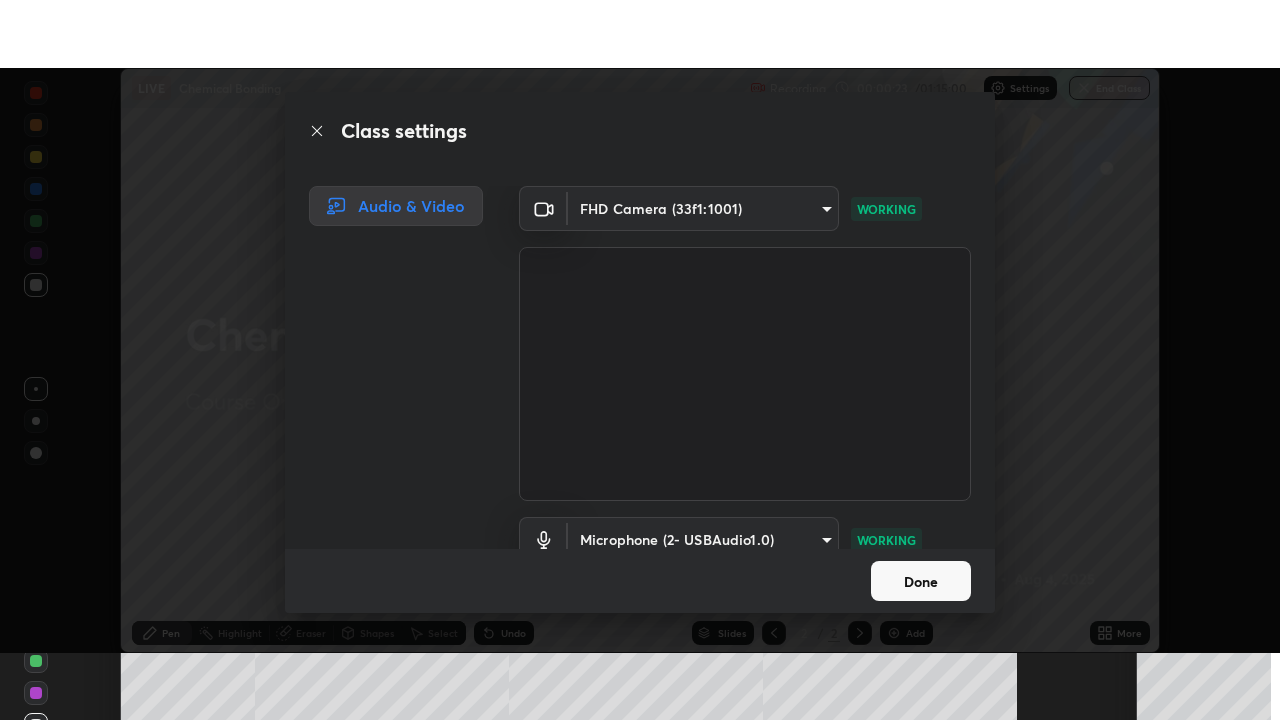 scroll, scrollTop: 91, scrollLeft: 0, axis: vertical 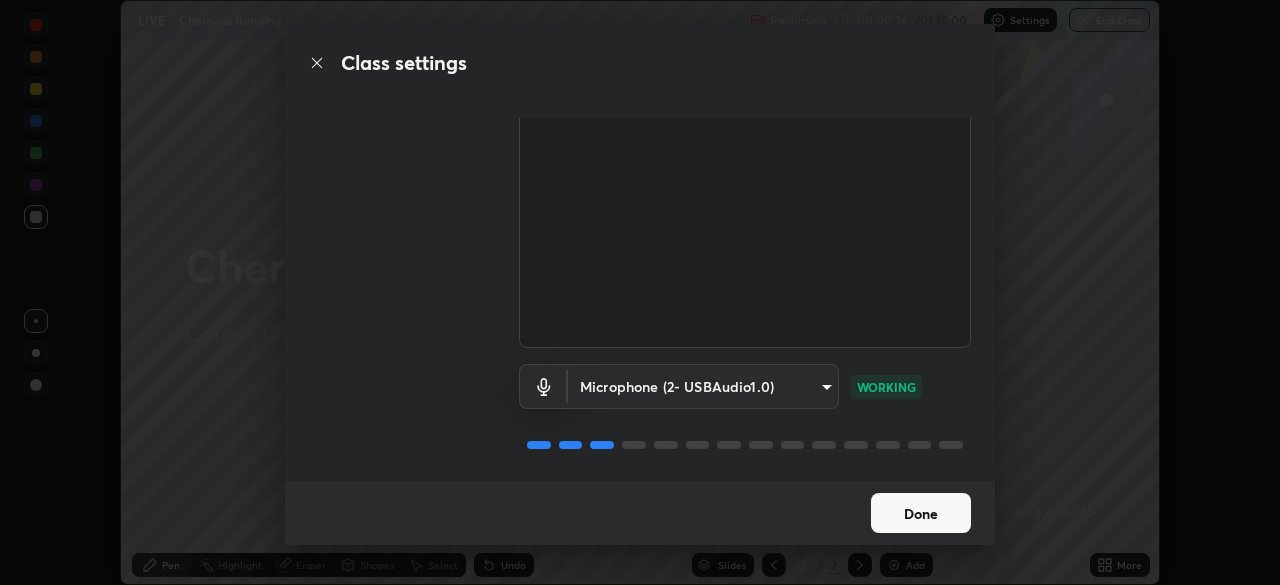 click on "Done" at bounding box center [921, 513] 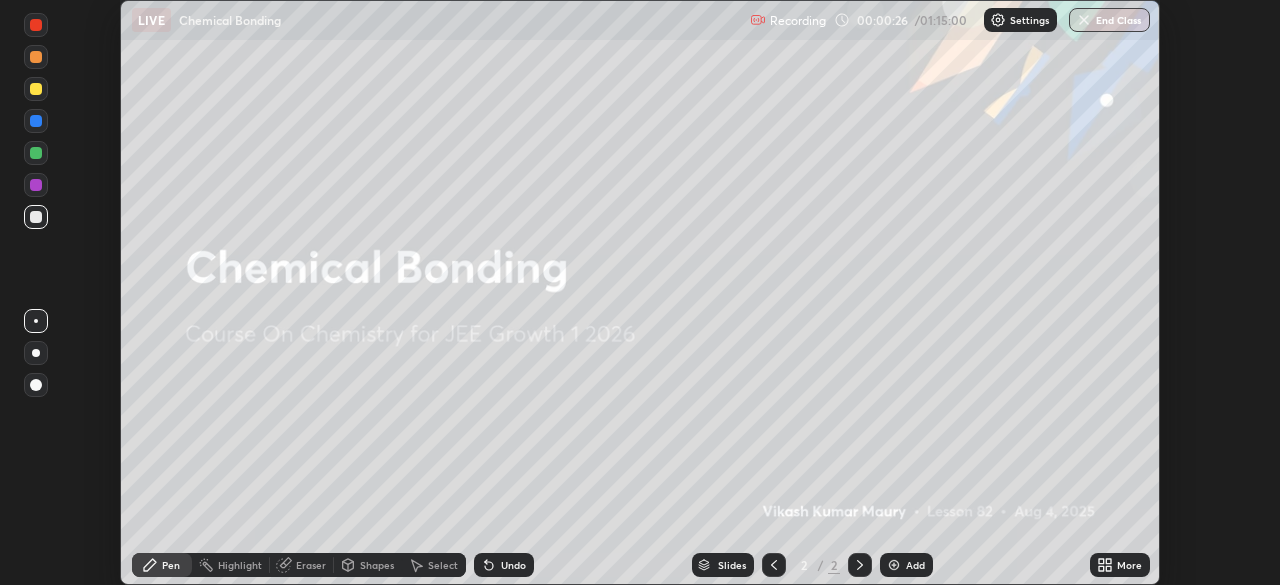 click 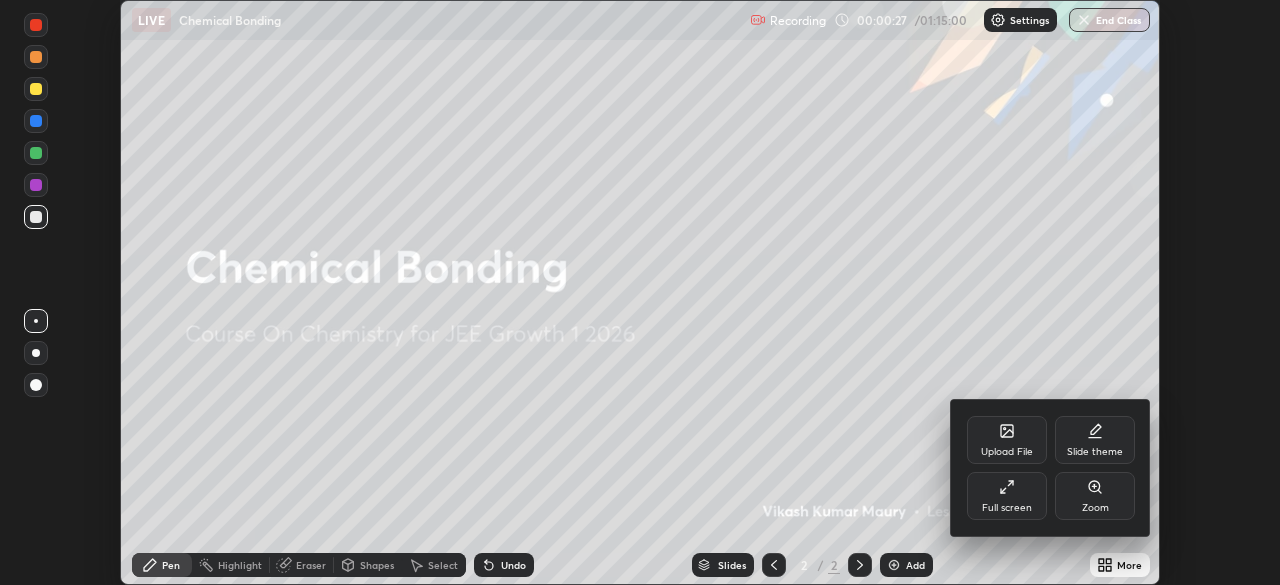 click on "Full screen" at bounding box center [1007, 496] 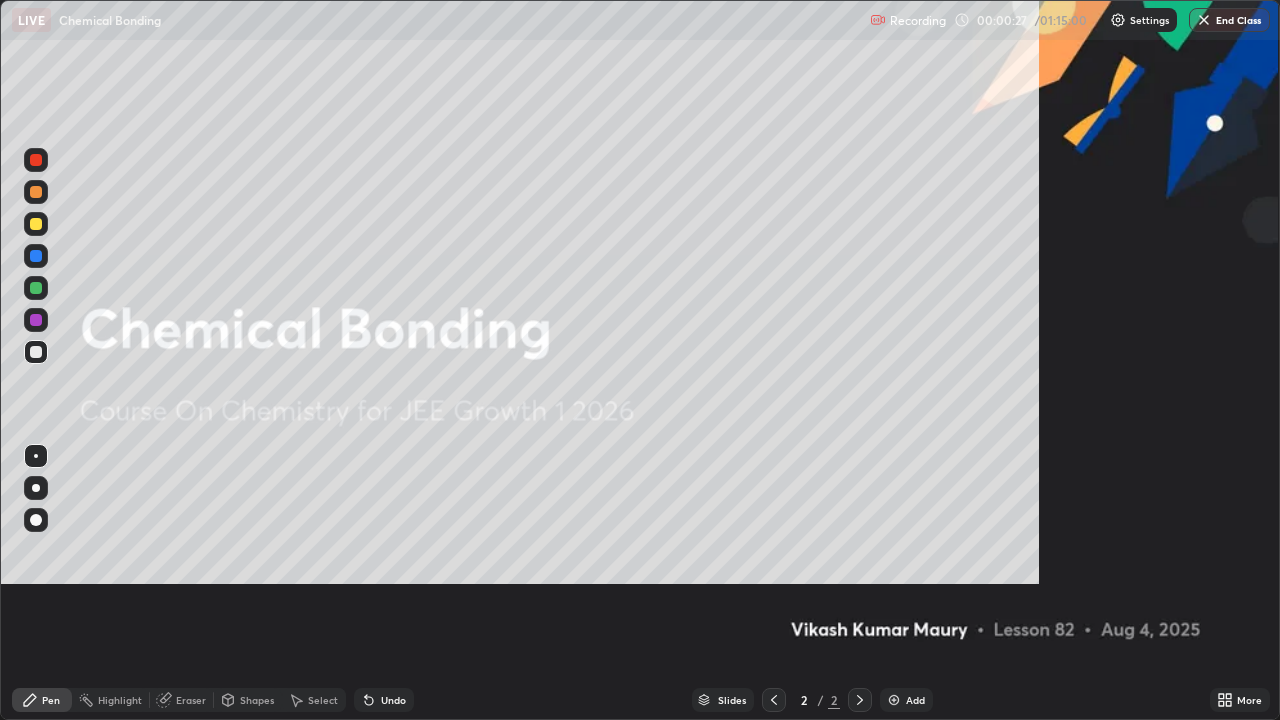 scroll, scrollTop: 99280, scrollLeft: 98720, axis: both 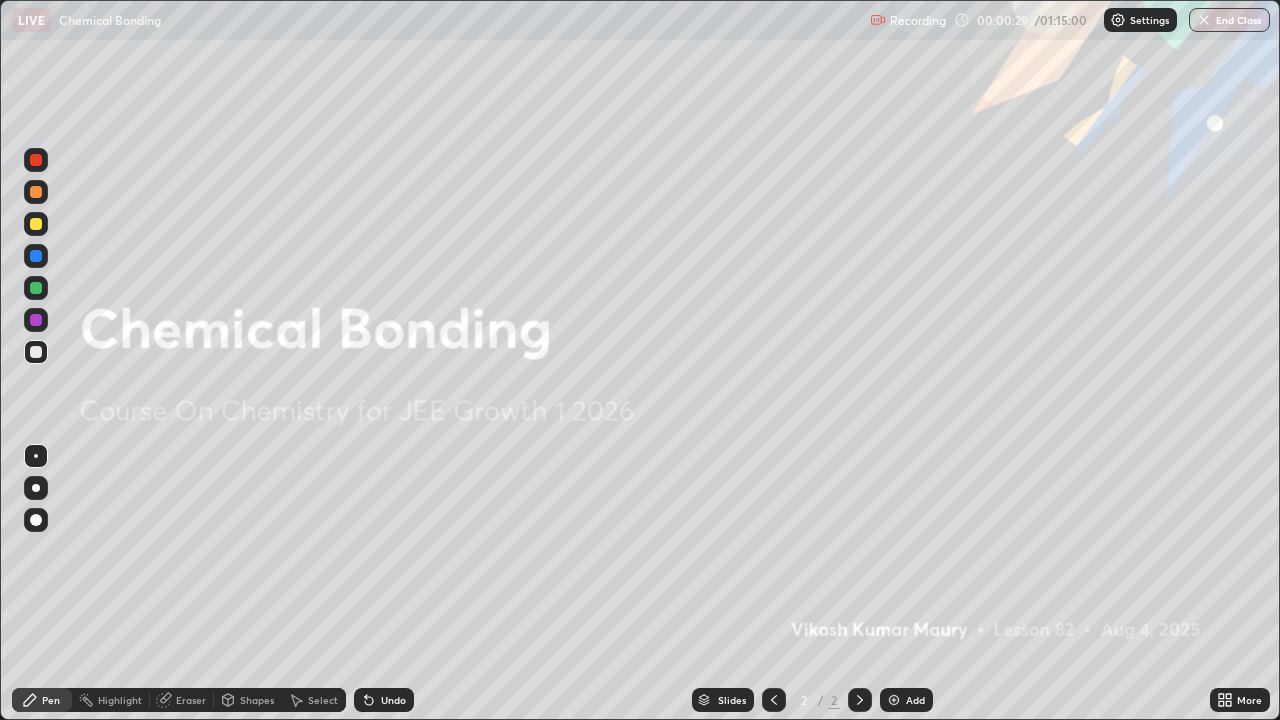 click on "Add" at bounding box center [915, 700] 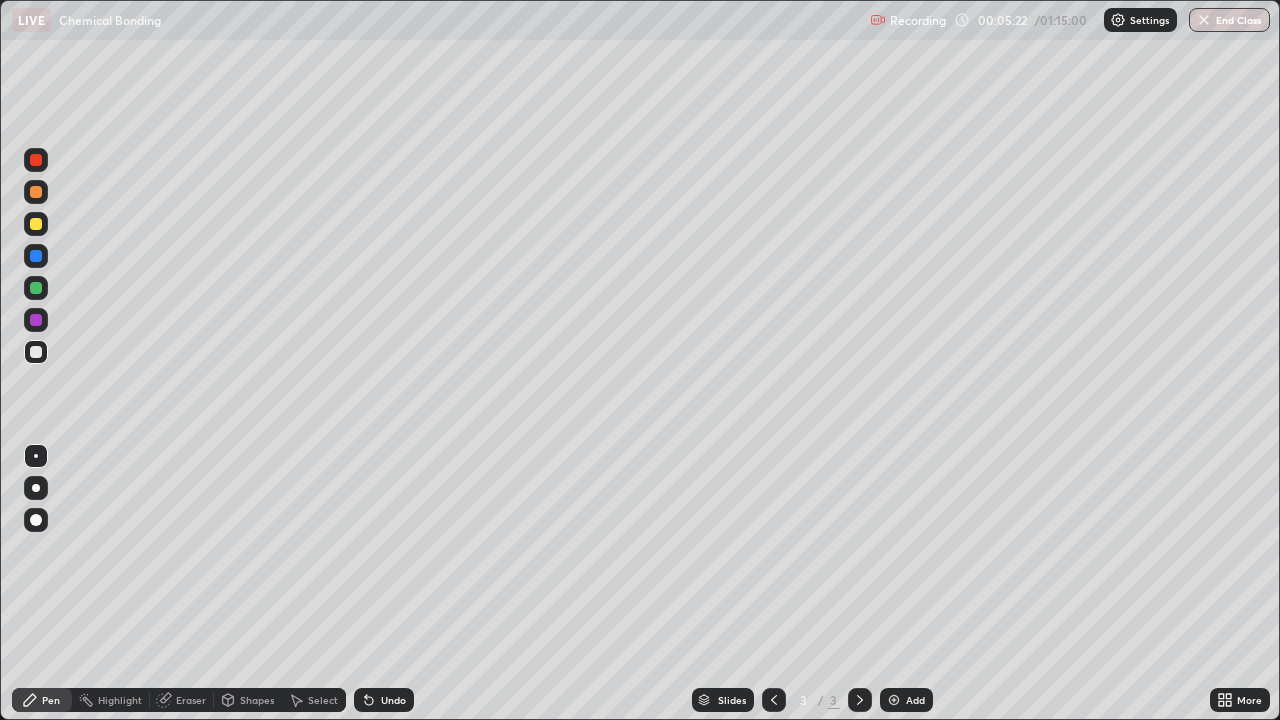 click on "Eraser" at bounding box center [191, 700] 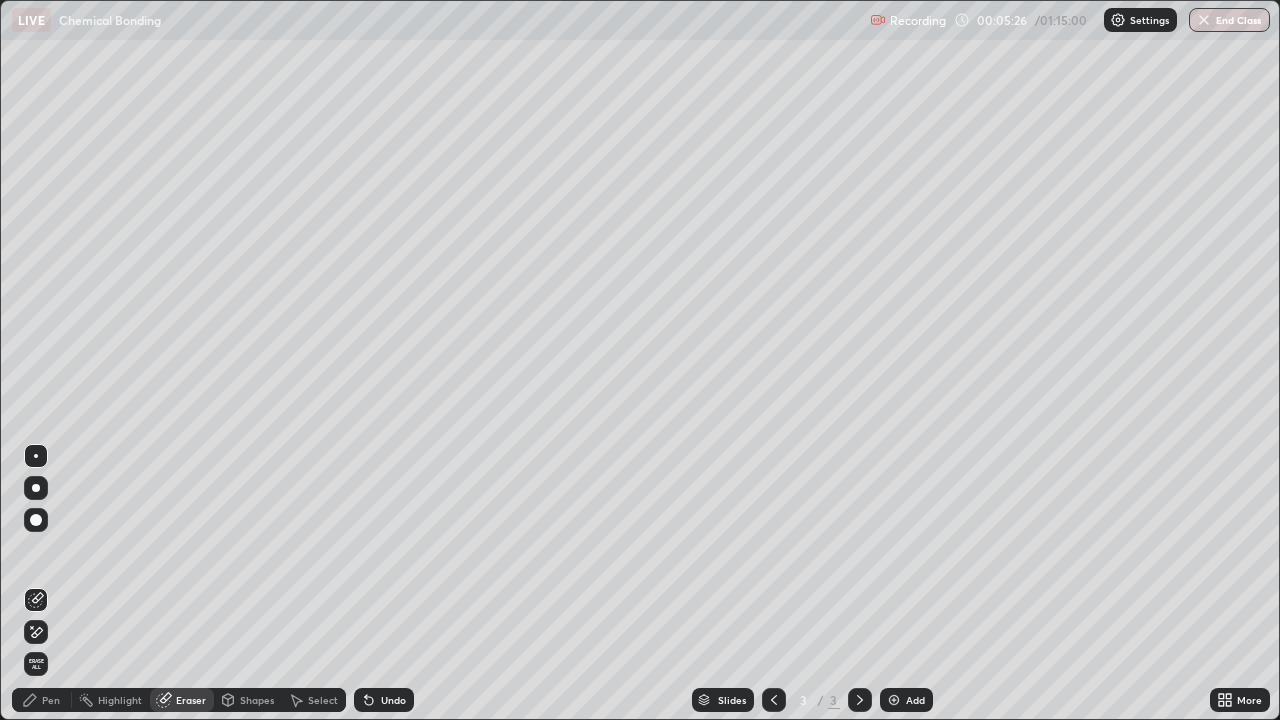 click on "Pen" at bounding box center [51, 700] 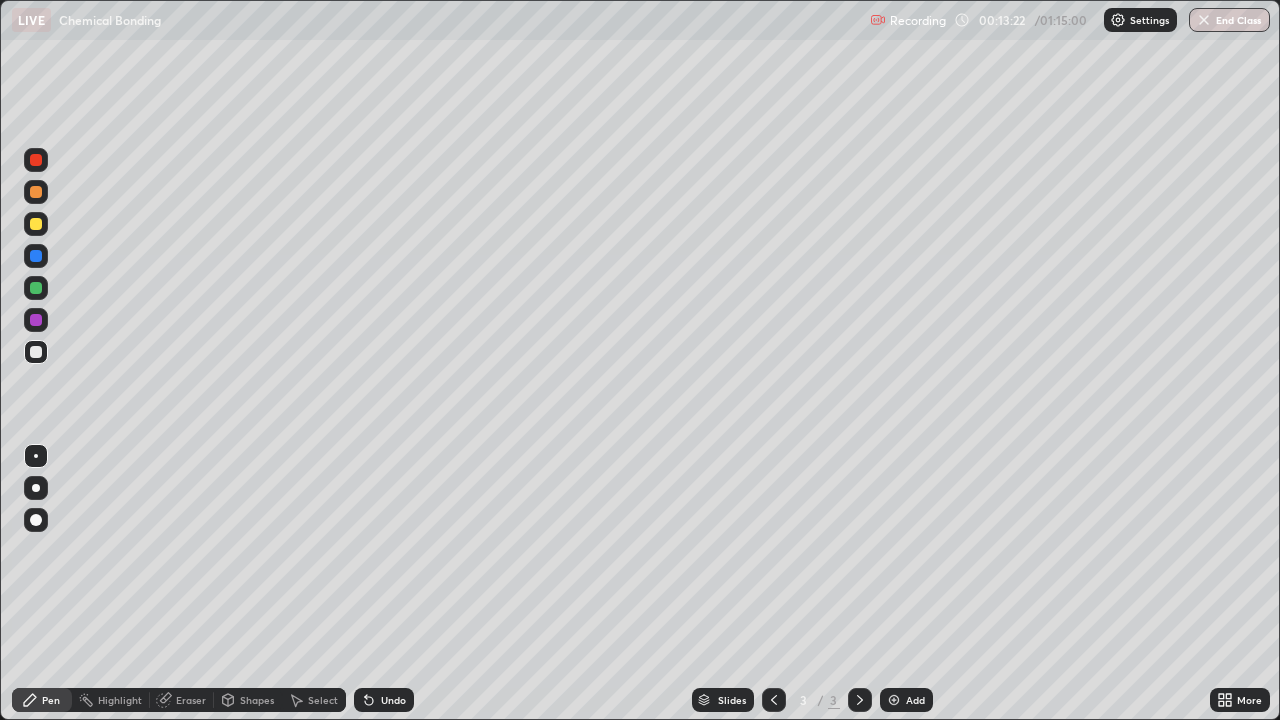 click on "Add" at bounding box center (906, 700) 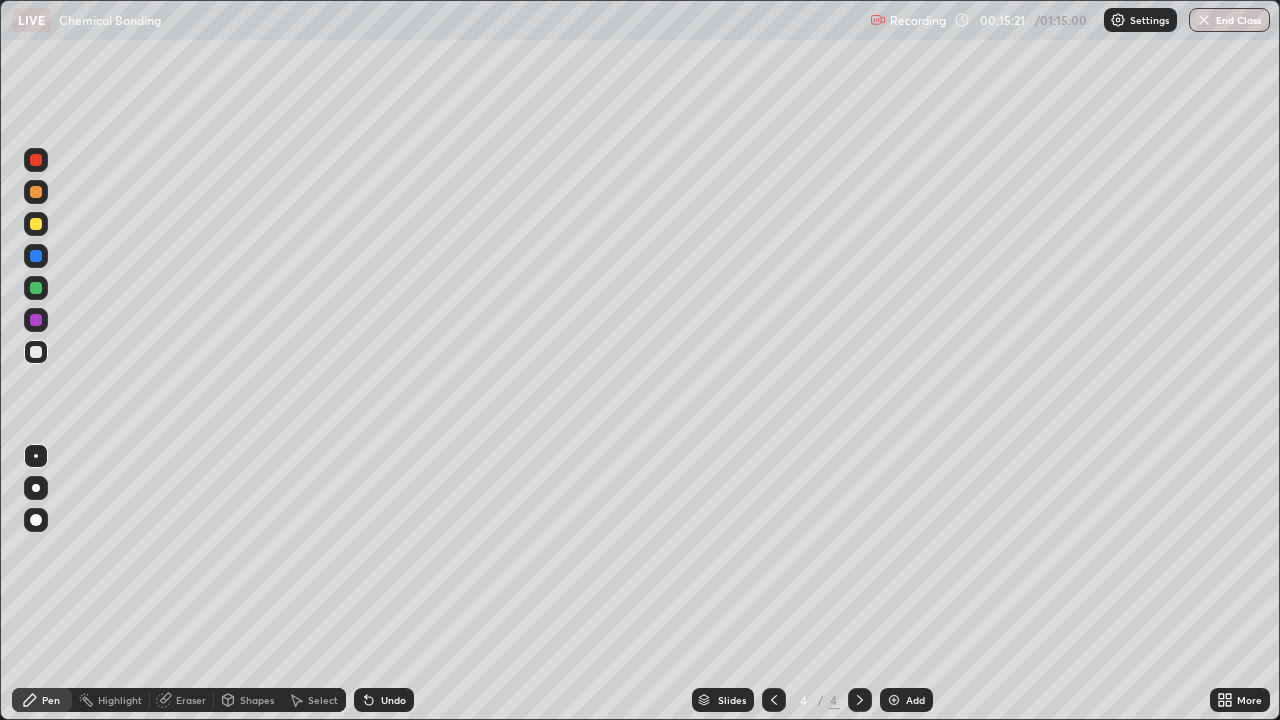 click on "Add" at bounding box center [906, 700] 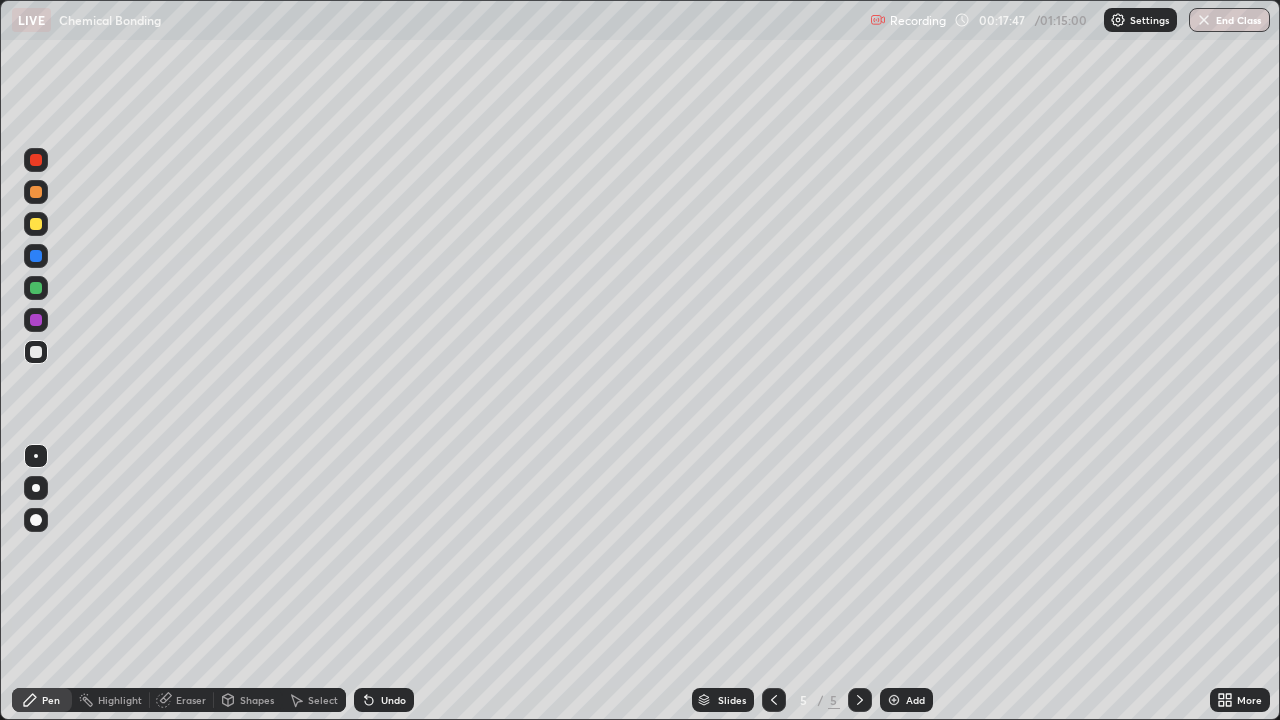 click 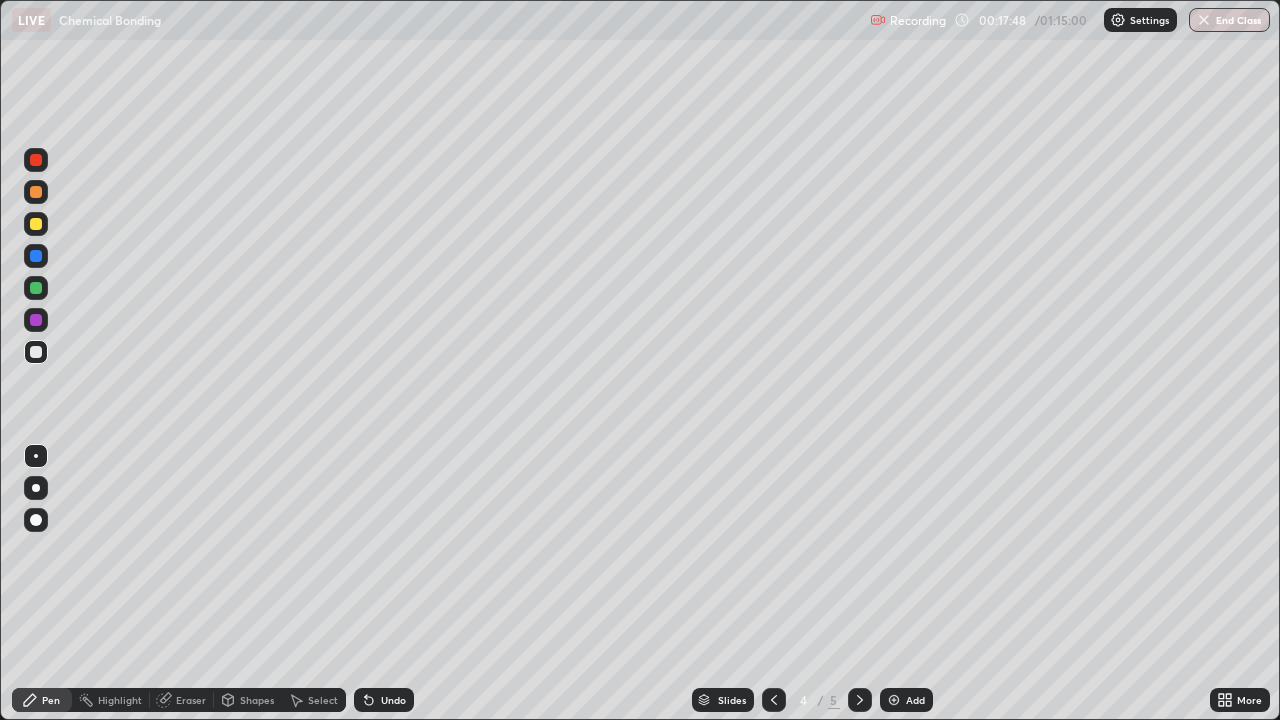 click at bounding box center (774, 700) 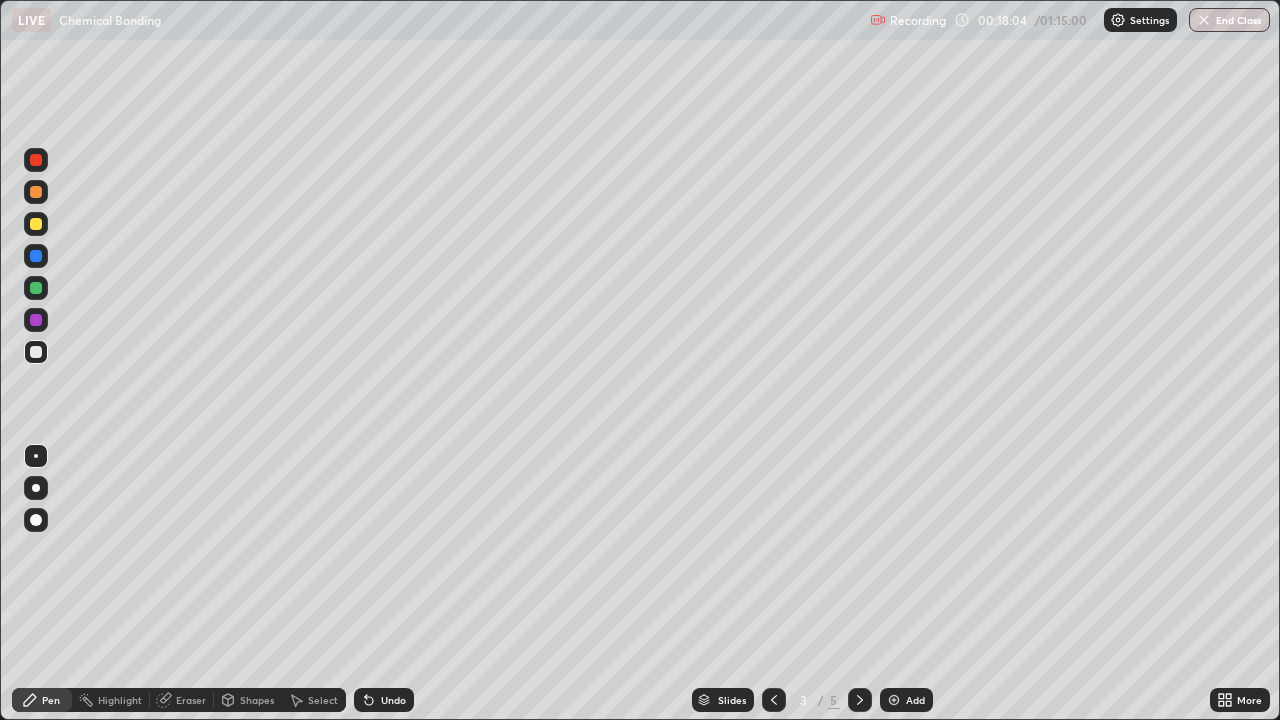 click 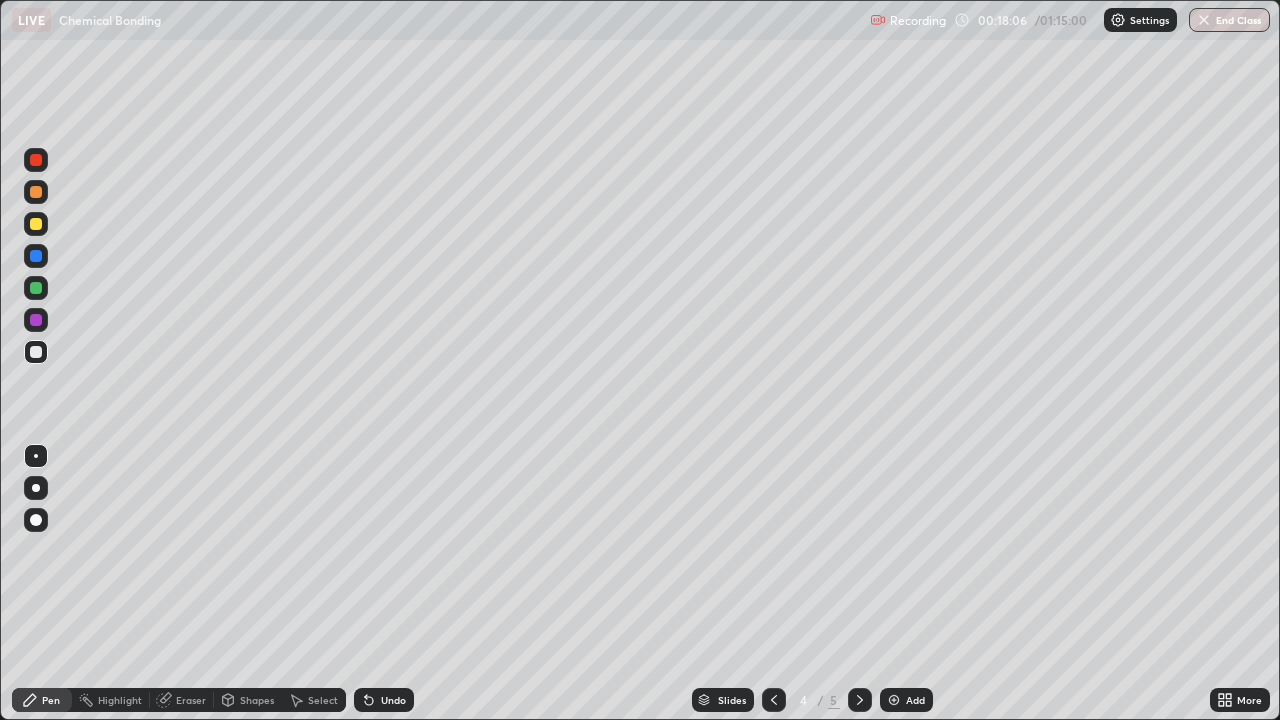 click 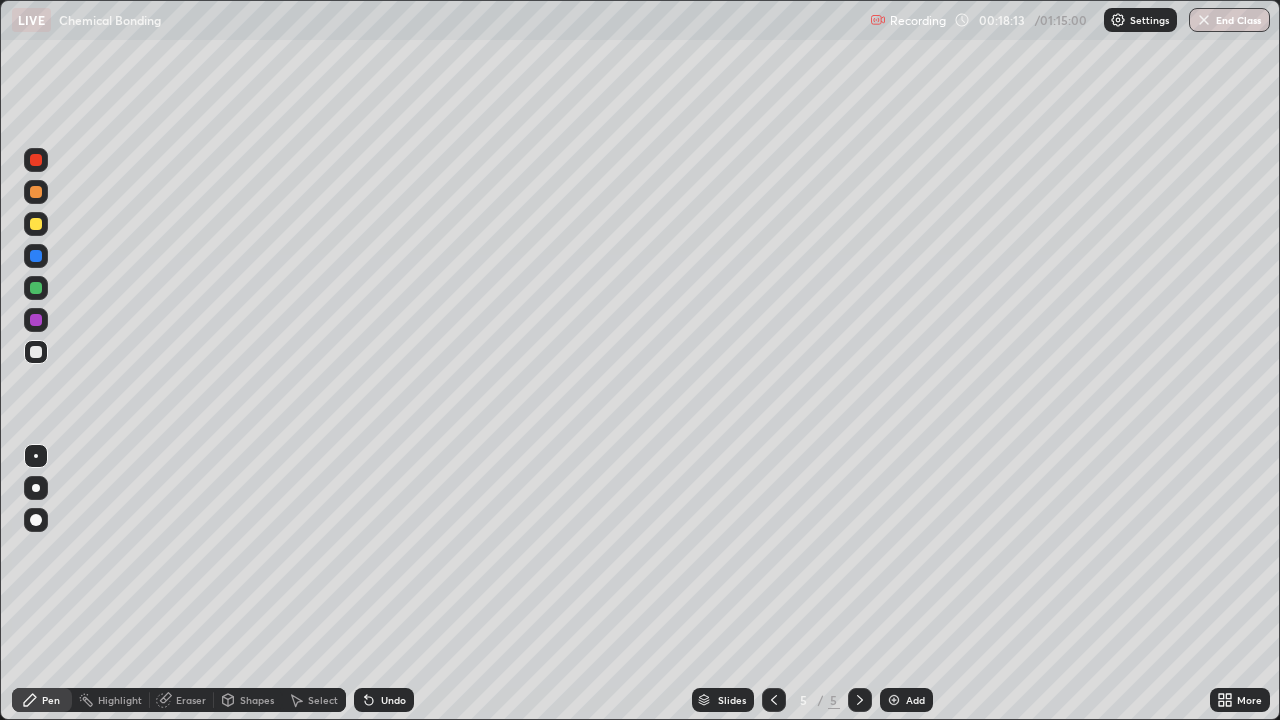 click on "Add" at bounding box center [906, 700] 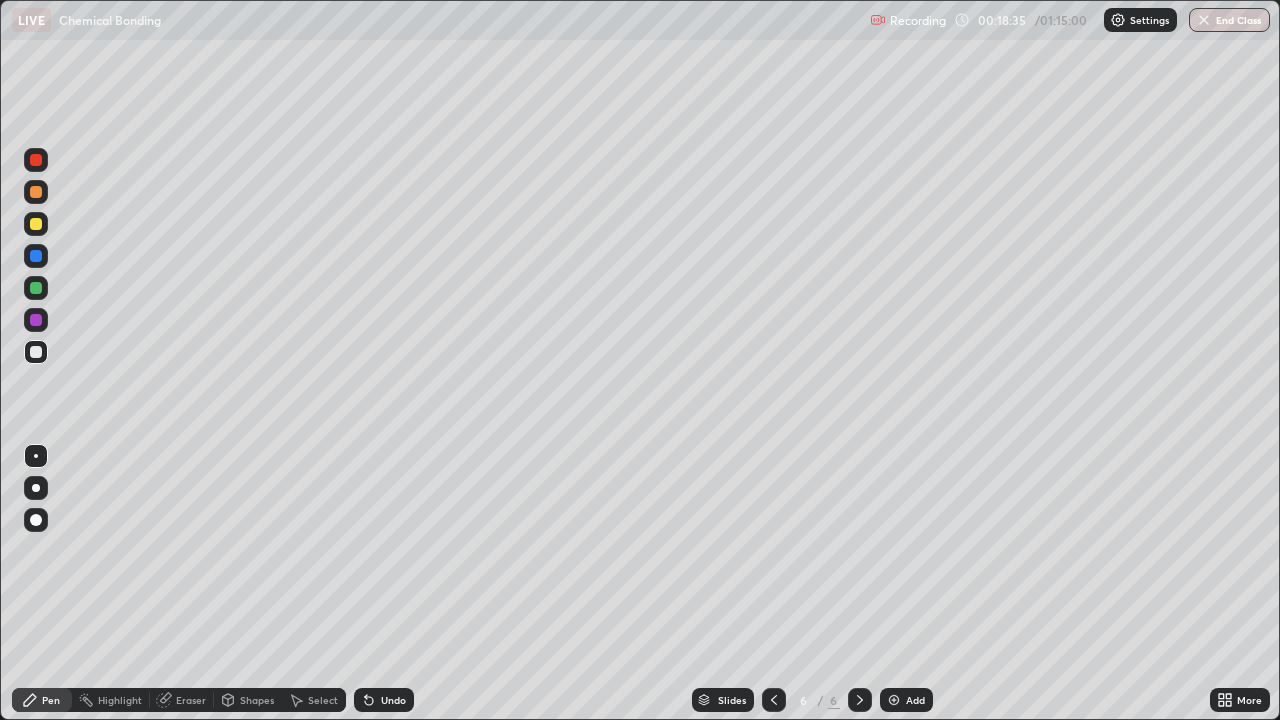 click at bounding box center (774, 700) 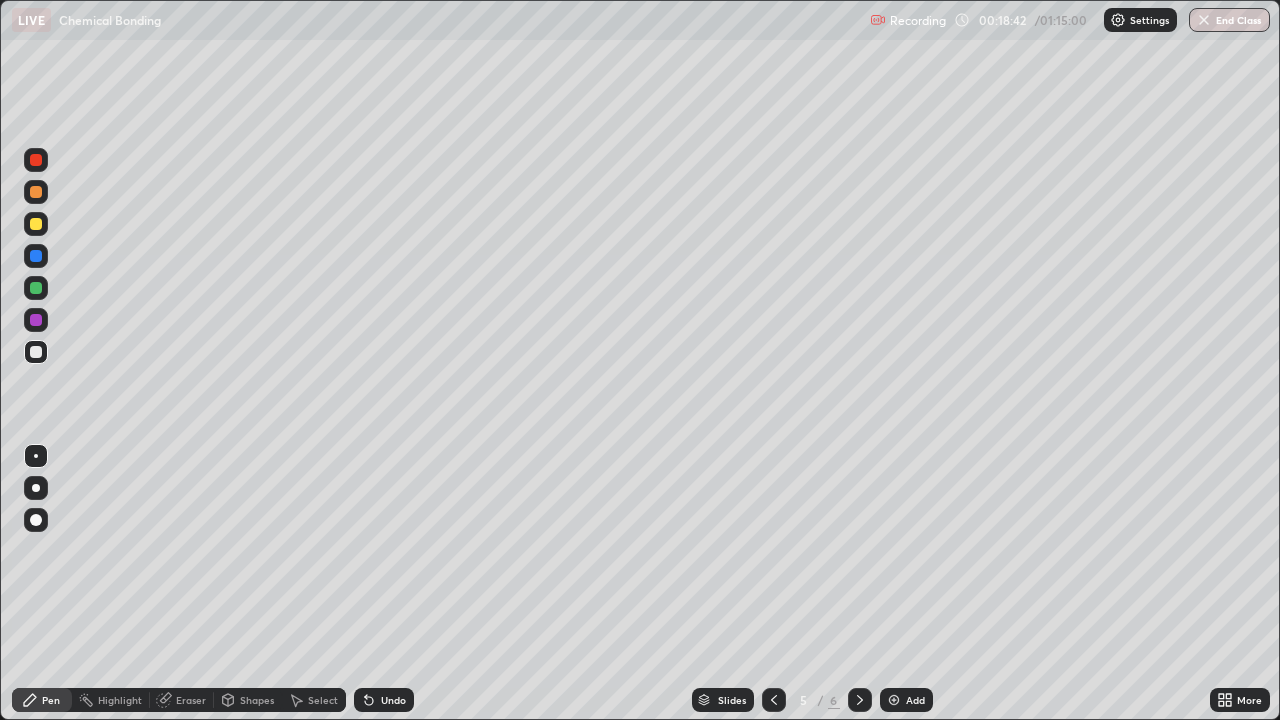 click 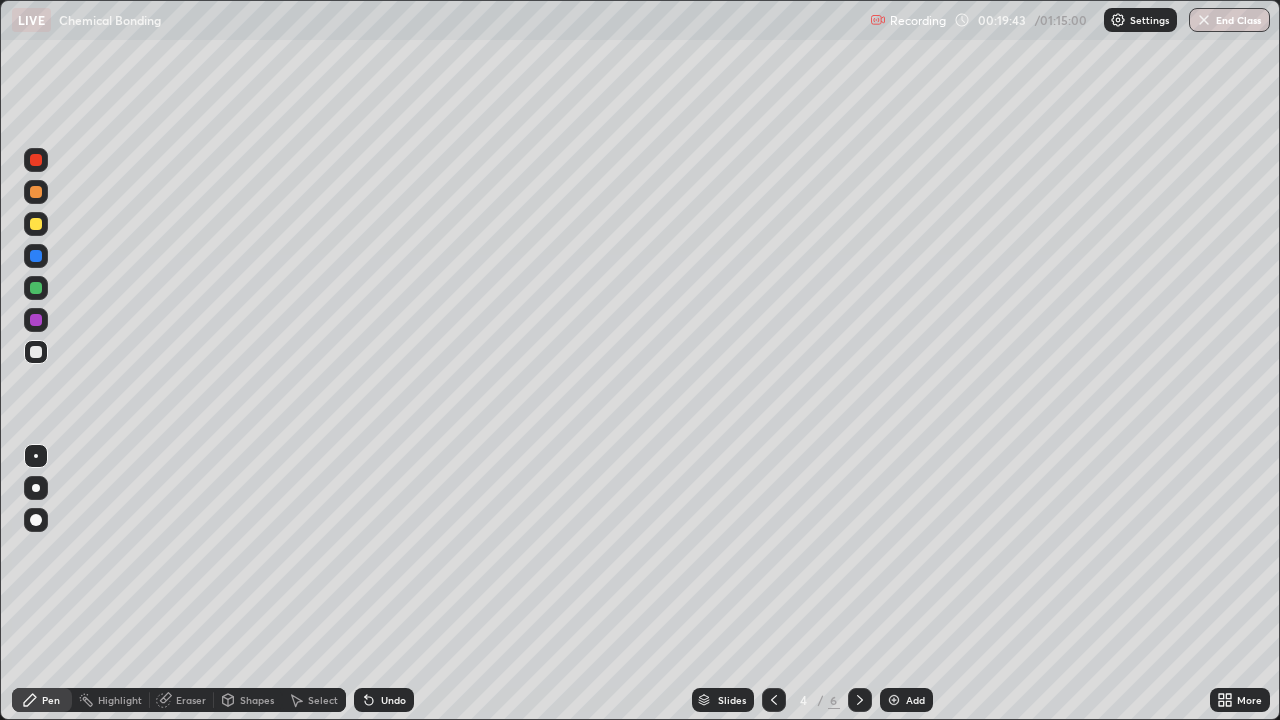 click 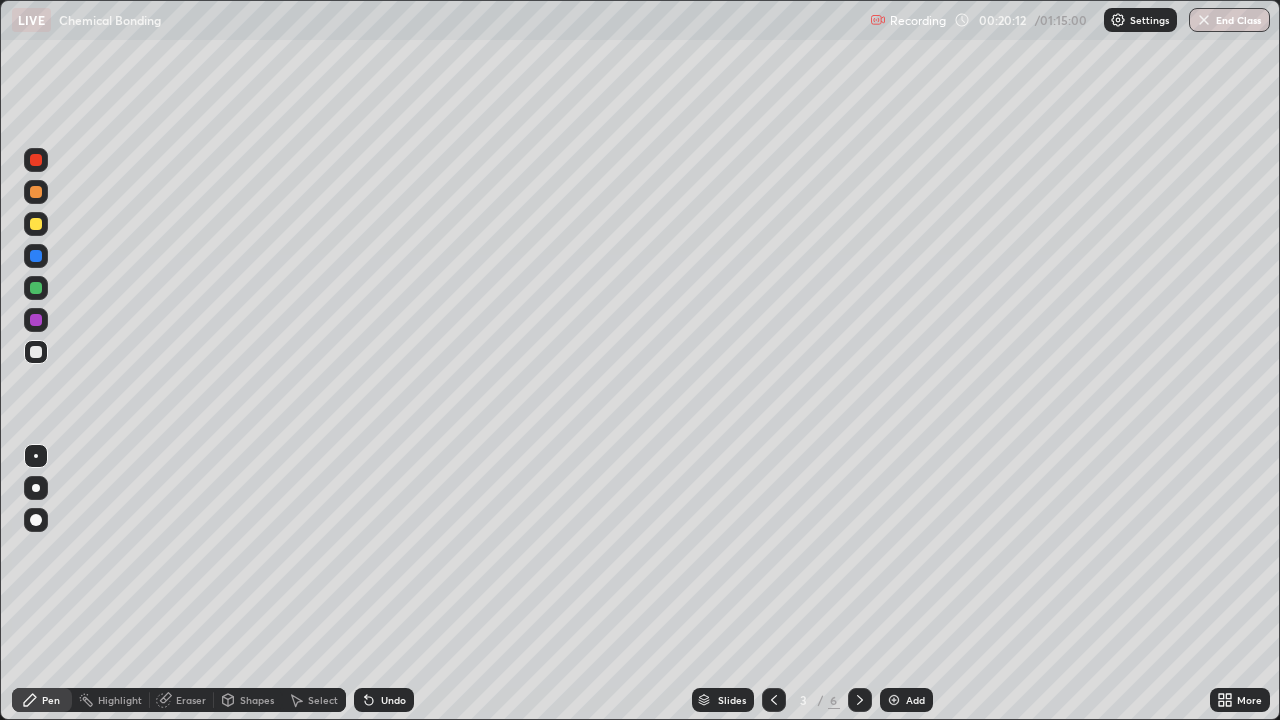 click 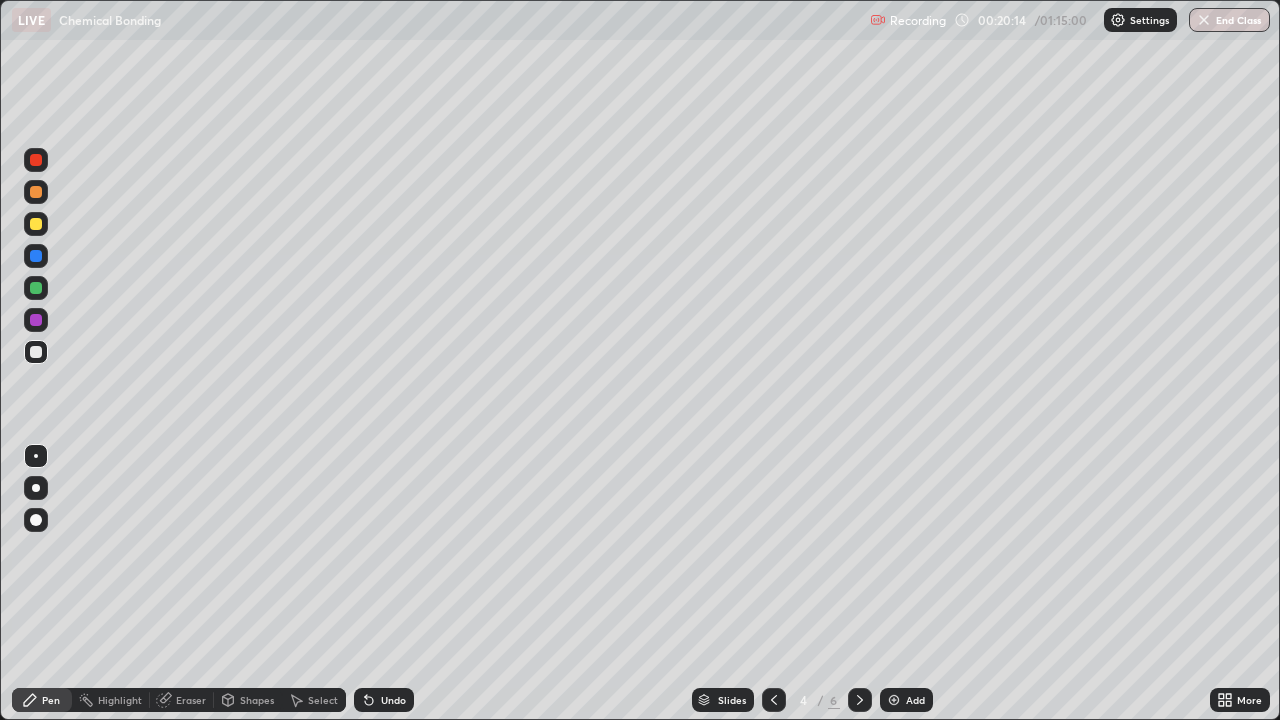click 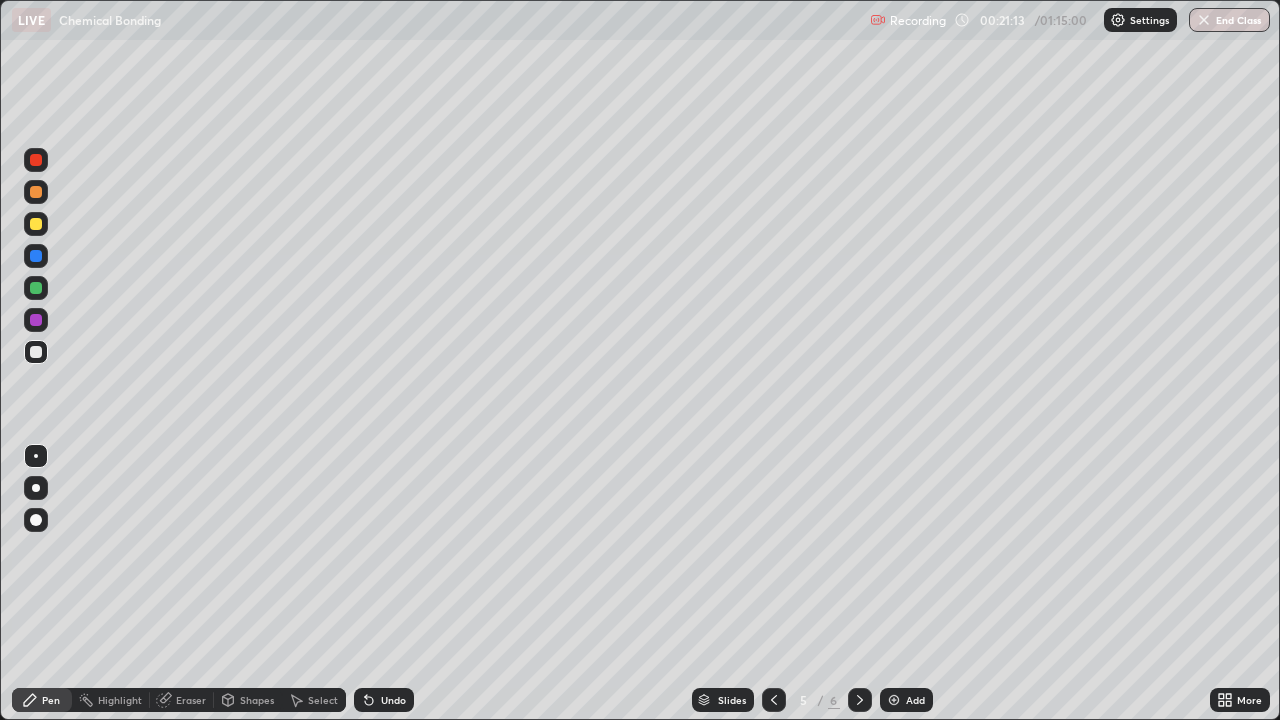 click at bounding box center [860, 700] 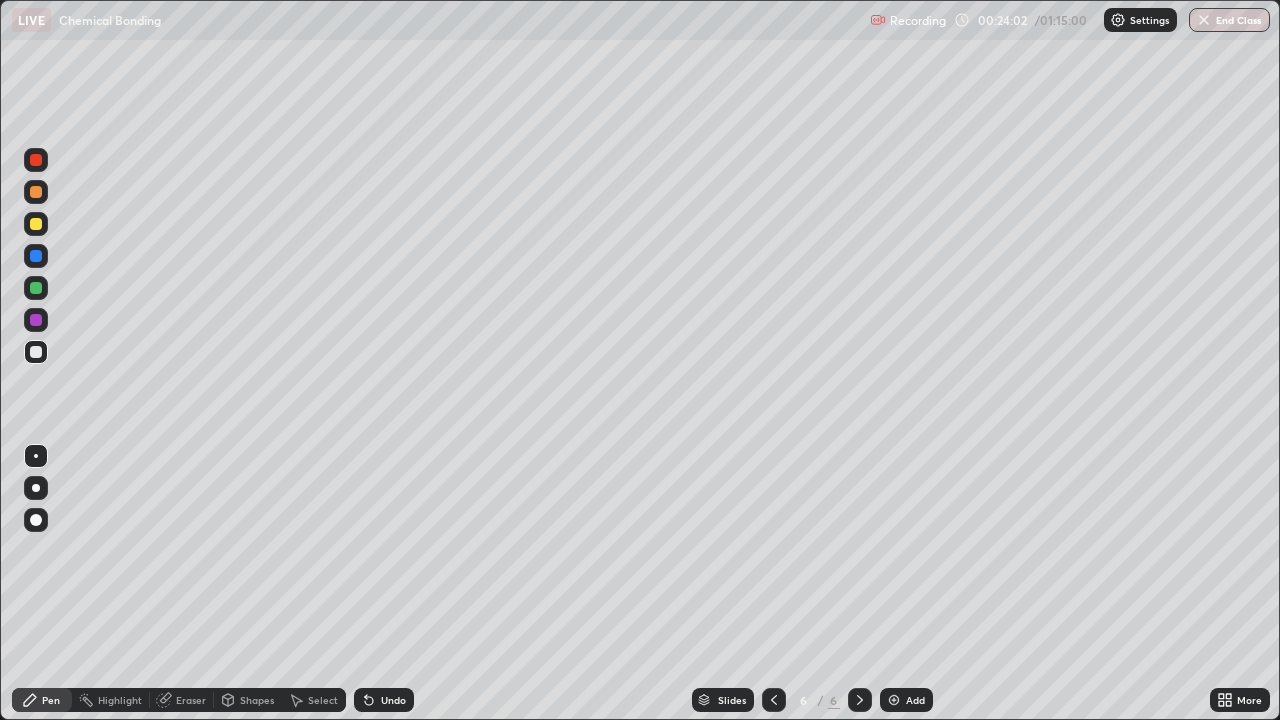 click on "Eraser" at bounding box center (191, 700) 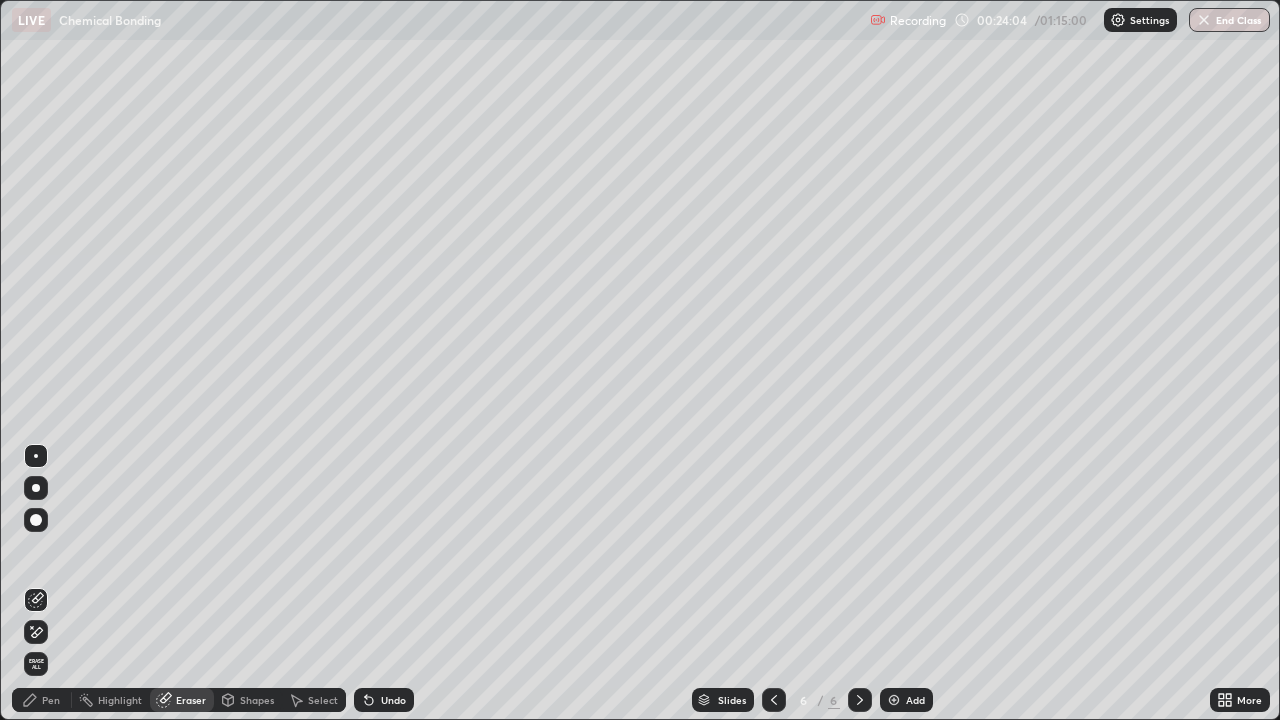 click 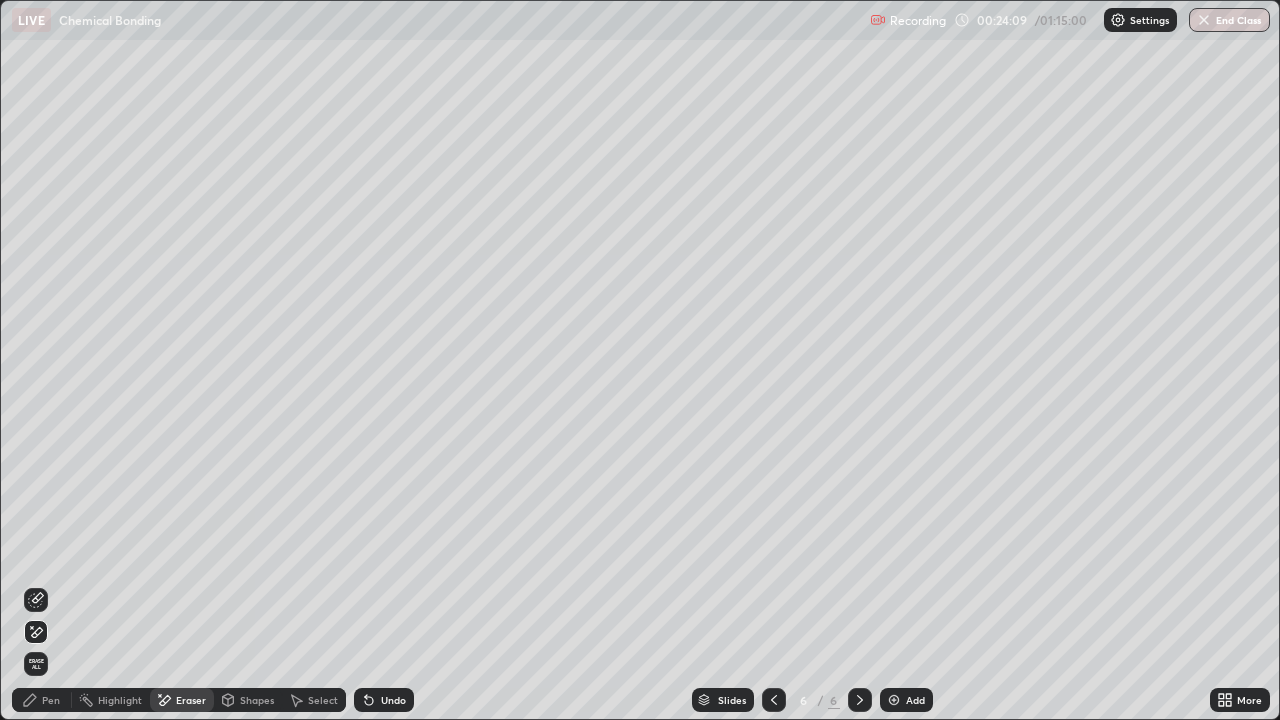 click on "Pen" at bounding box center (42, 700) 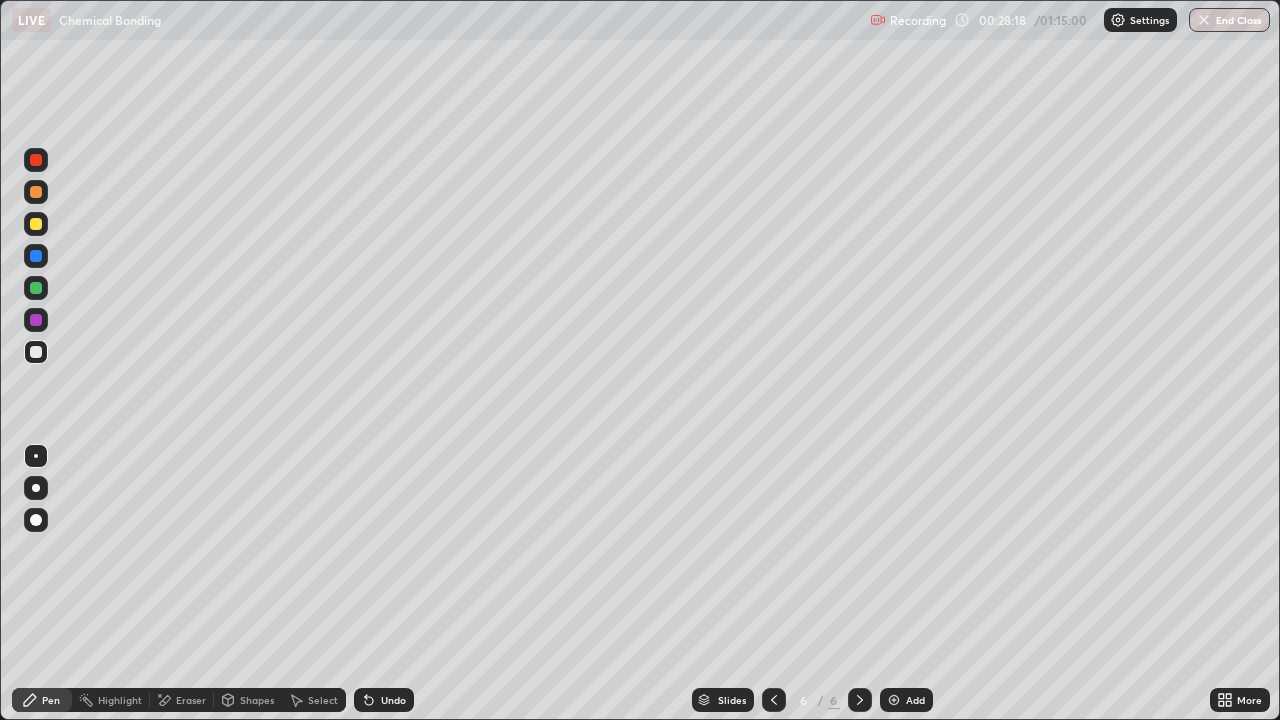 click on "Add" at bounding box center [915, 700] 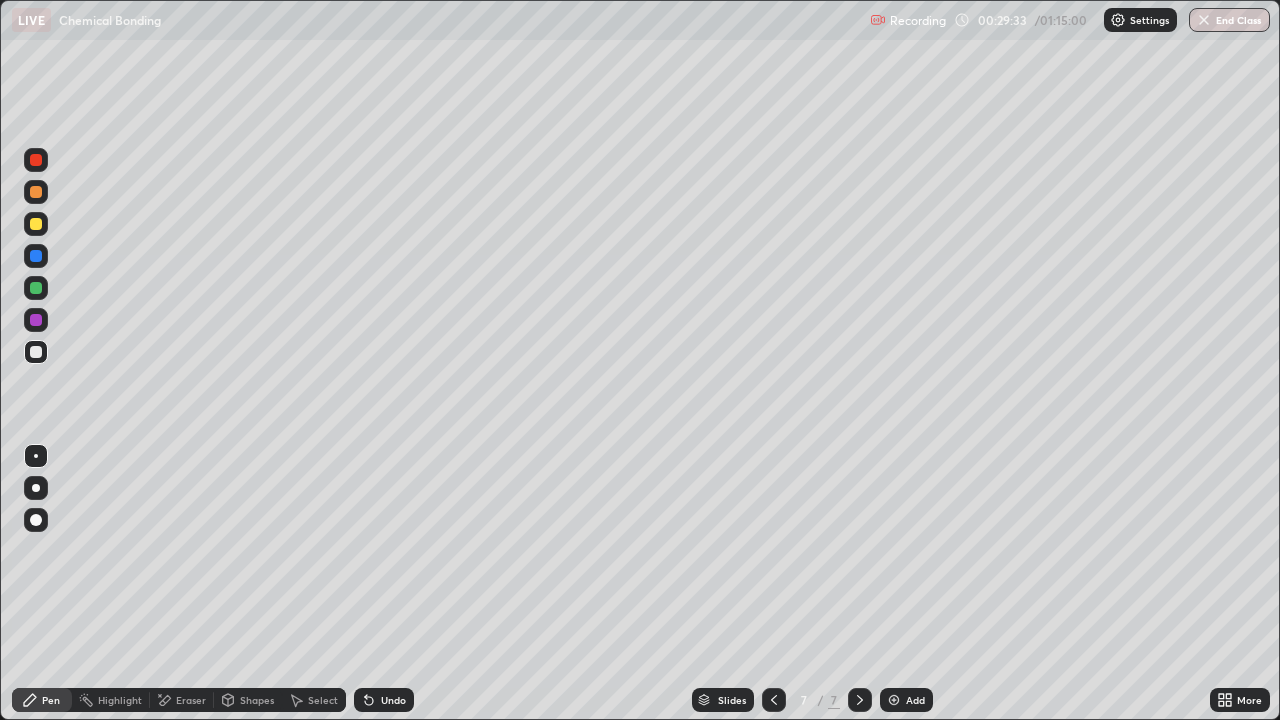 click 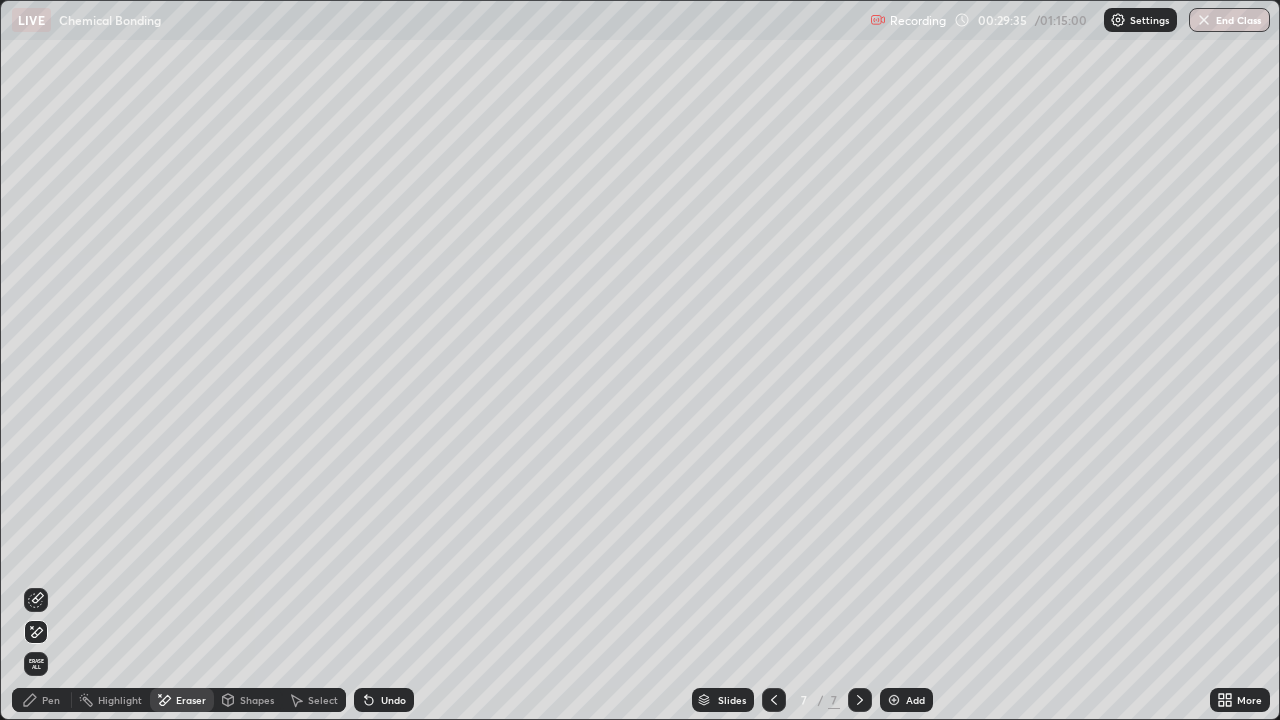 click on "Pen" at bounding box center (51, 700) 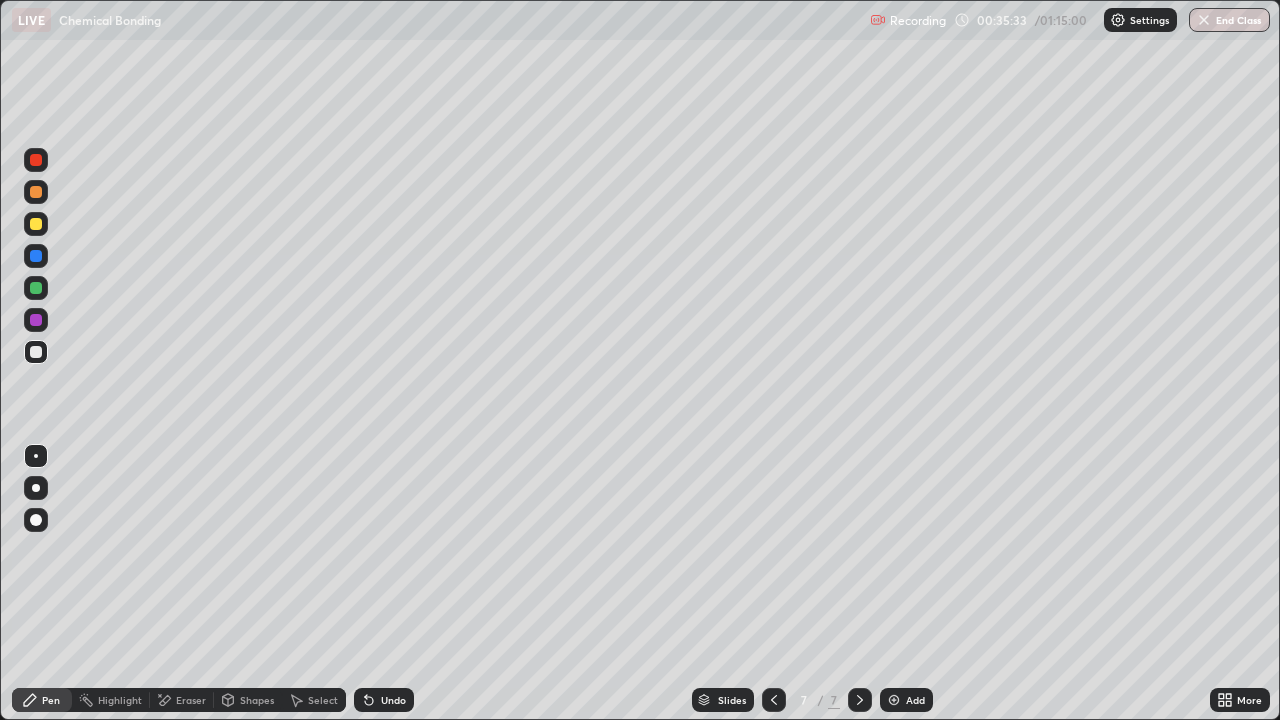 click on "Eraser" at bounding box center (182, 700) 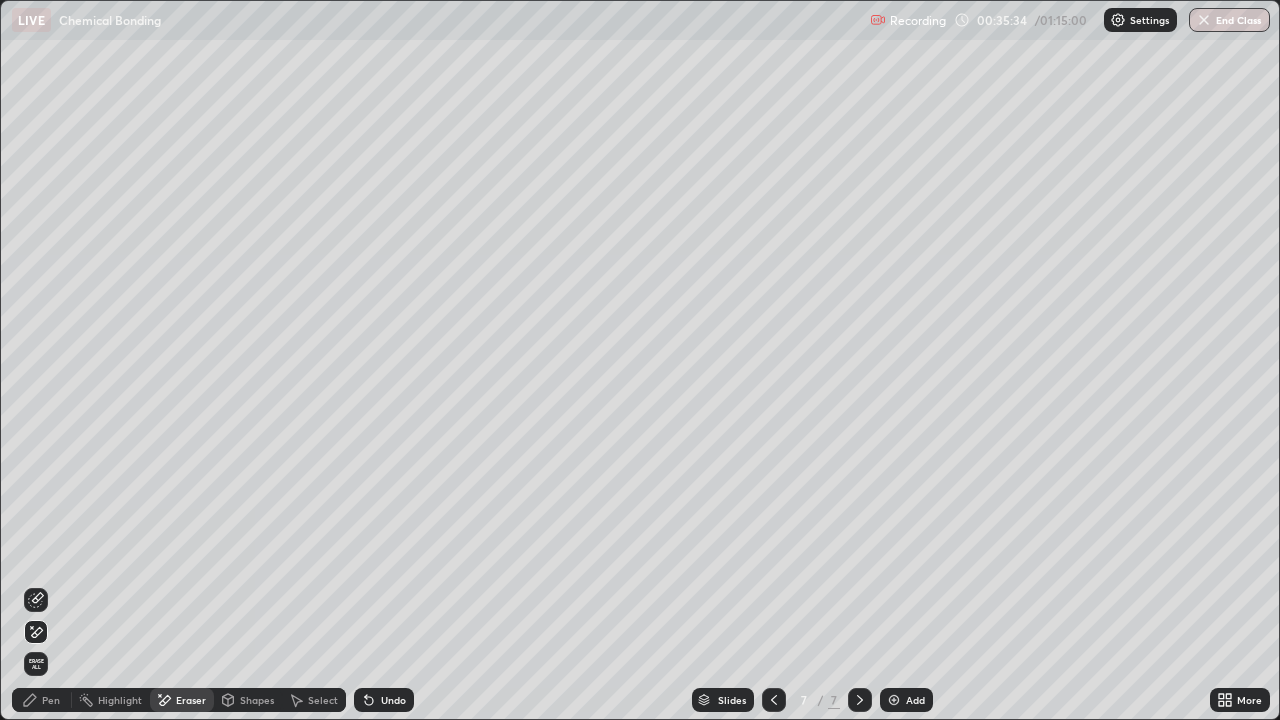 click on "Pen" at bounding box center [51, 700] 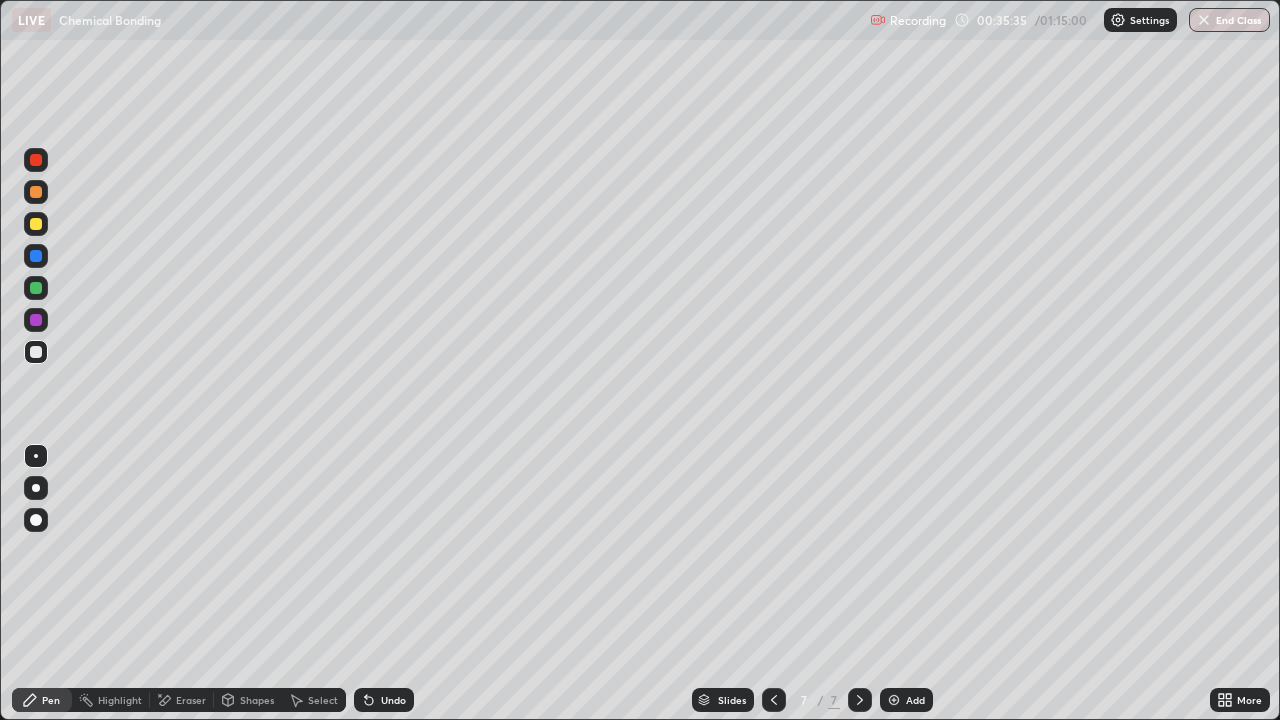click 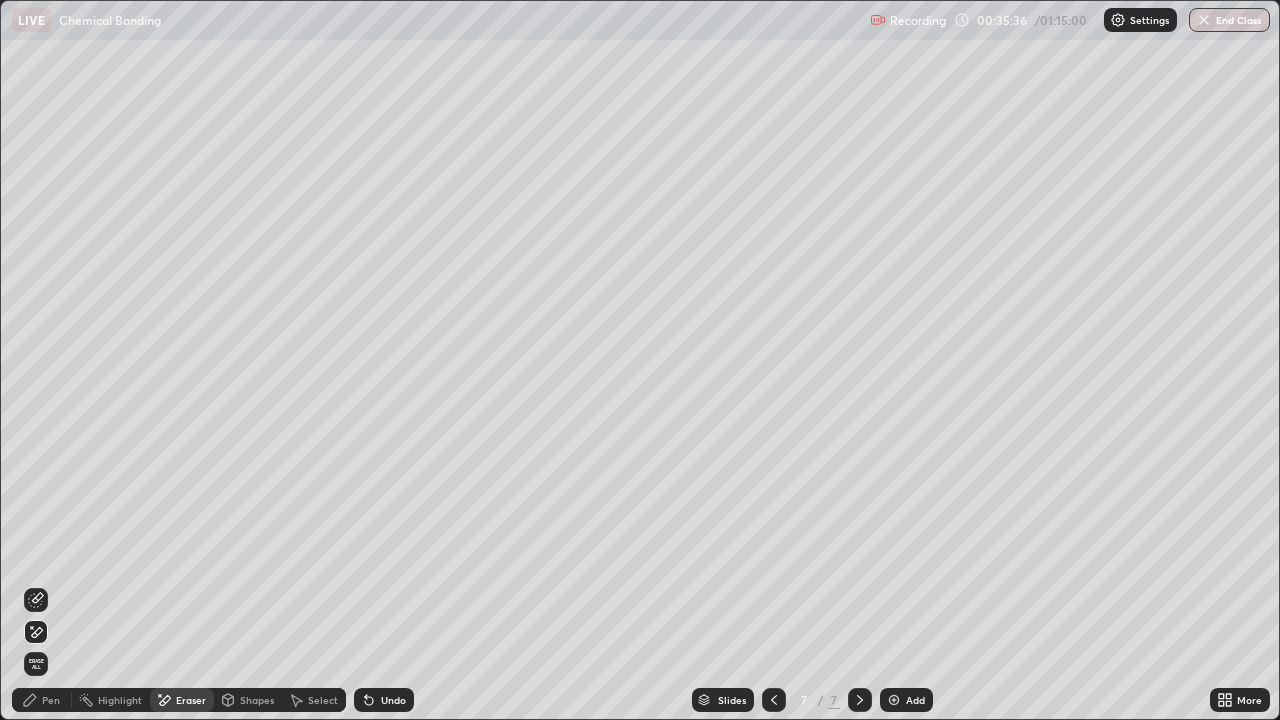 click 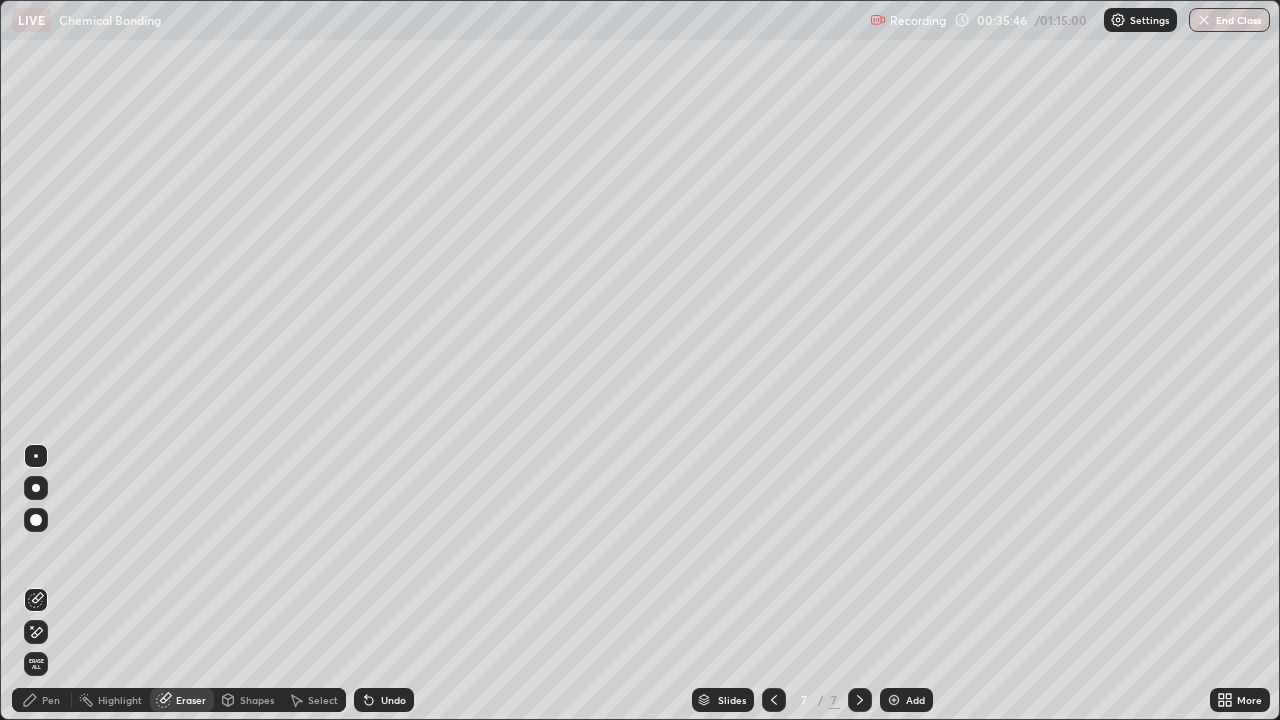 click 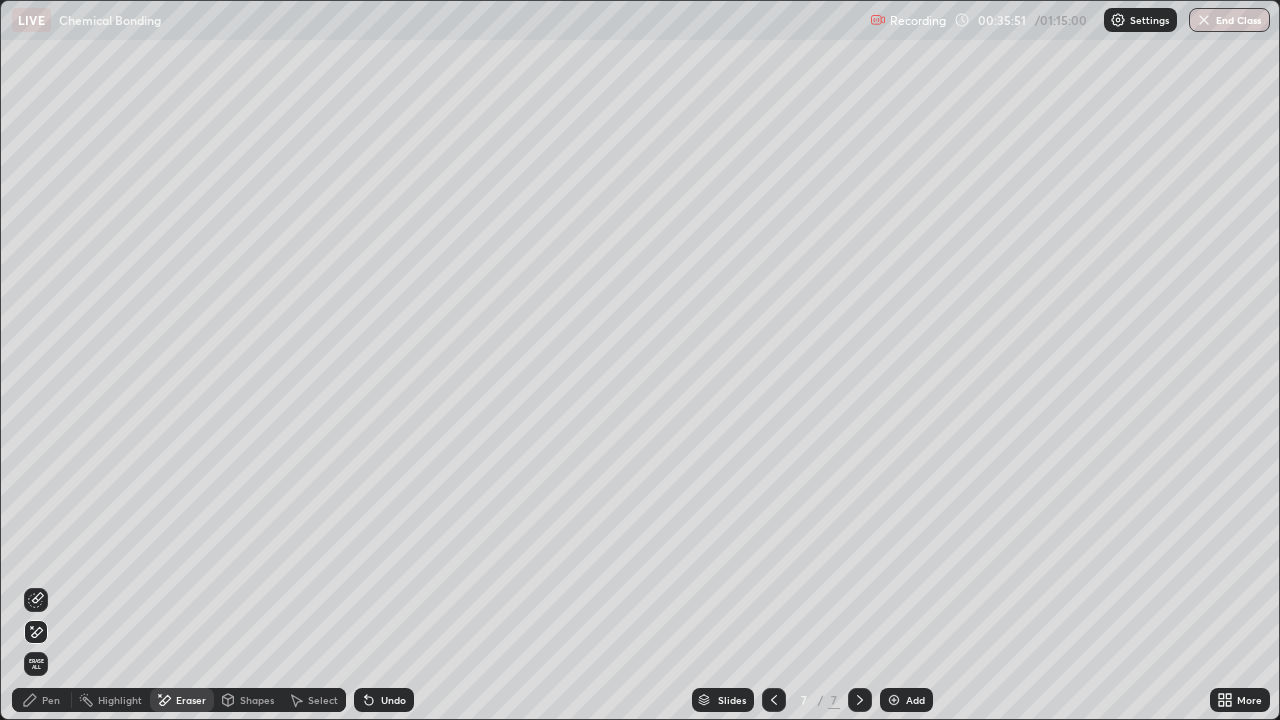 click on "Pen" at bounding box center (42, 700) 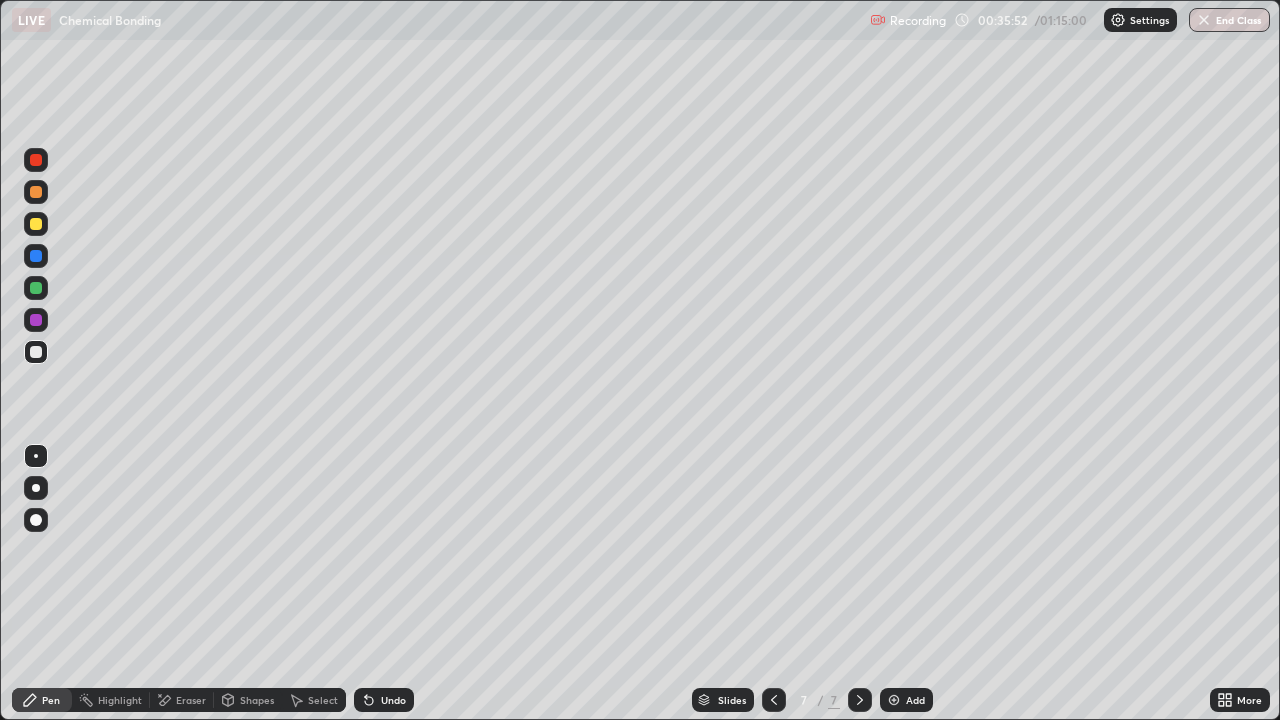 click at bounding box center (36, 224) 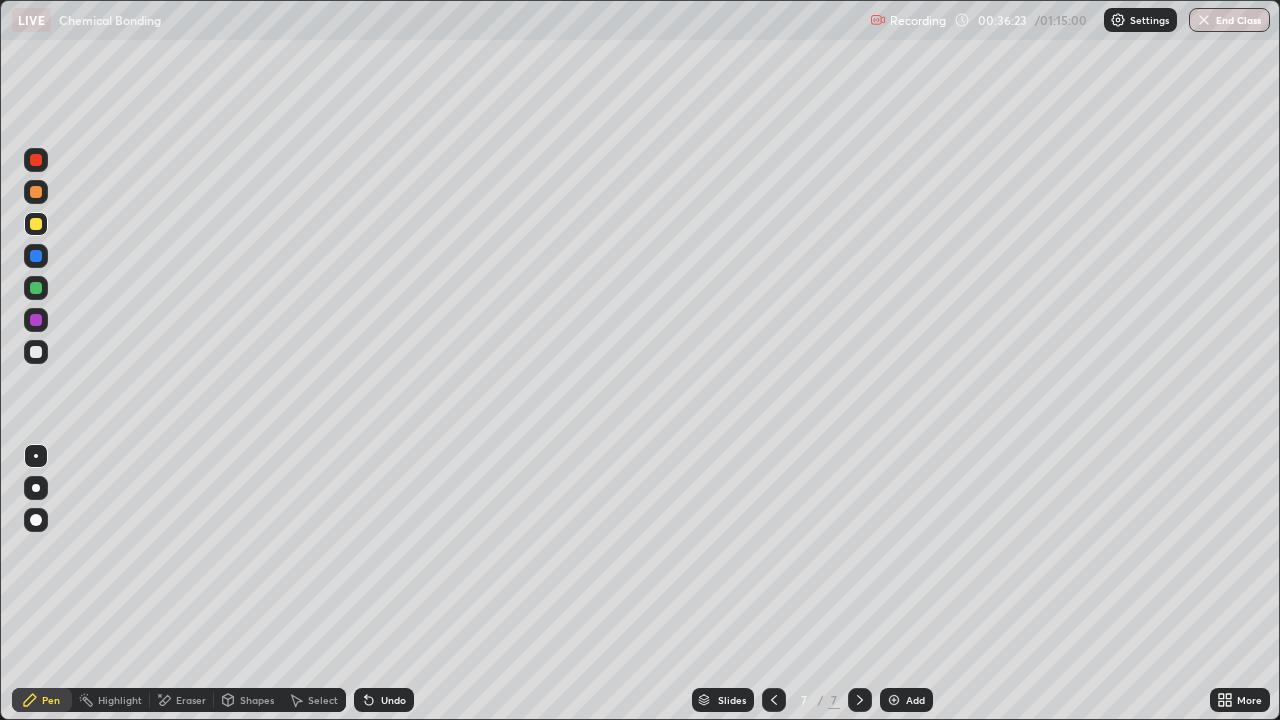 click at bounding box center [894, 700] 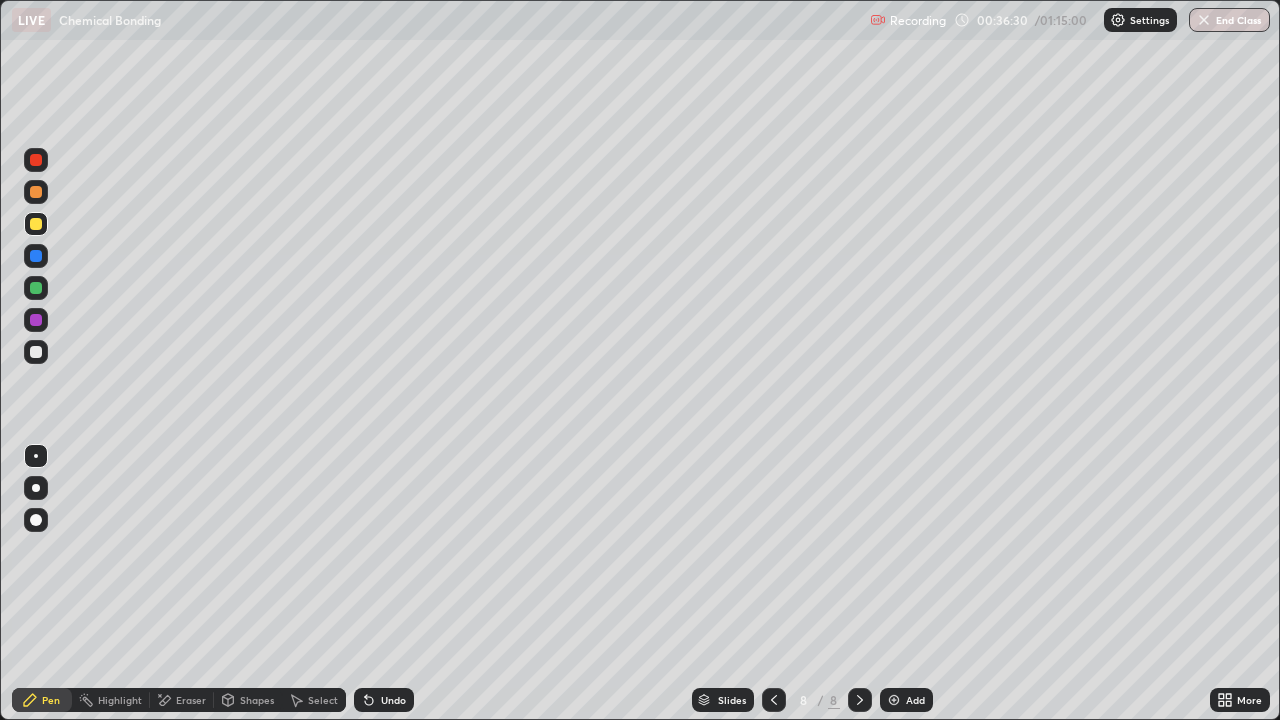 click 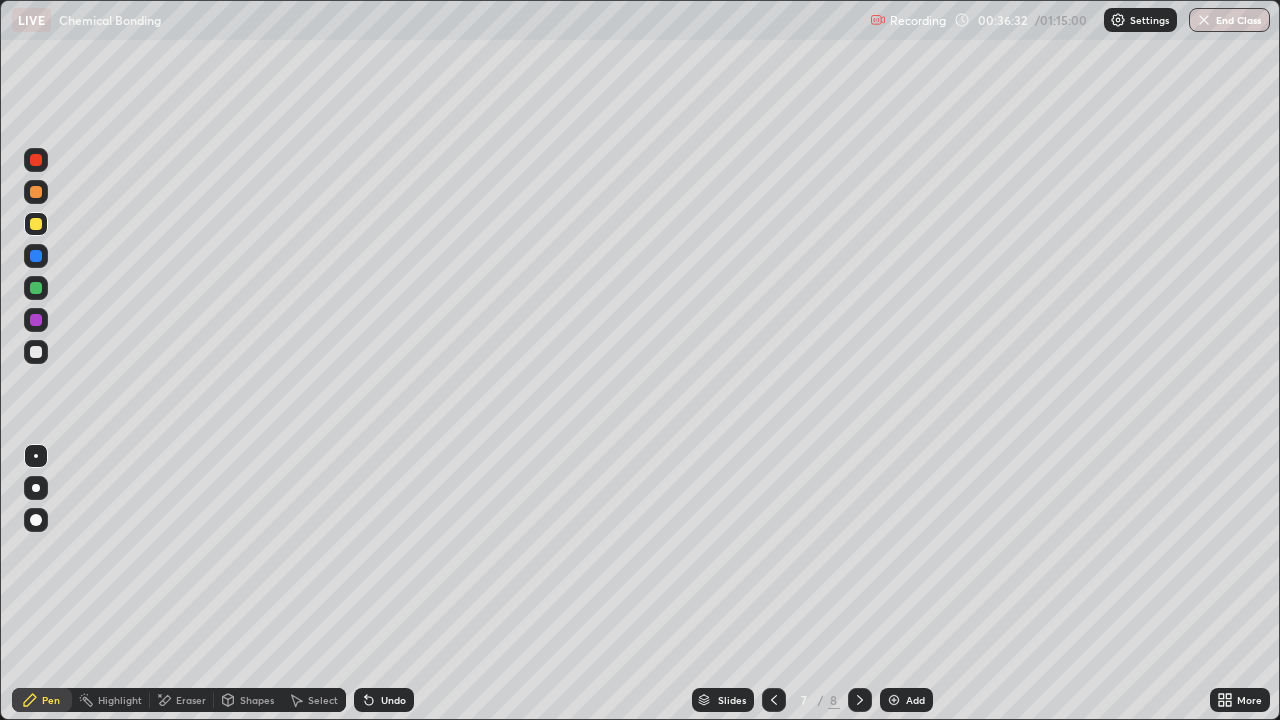 click 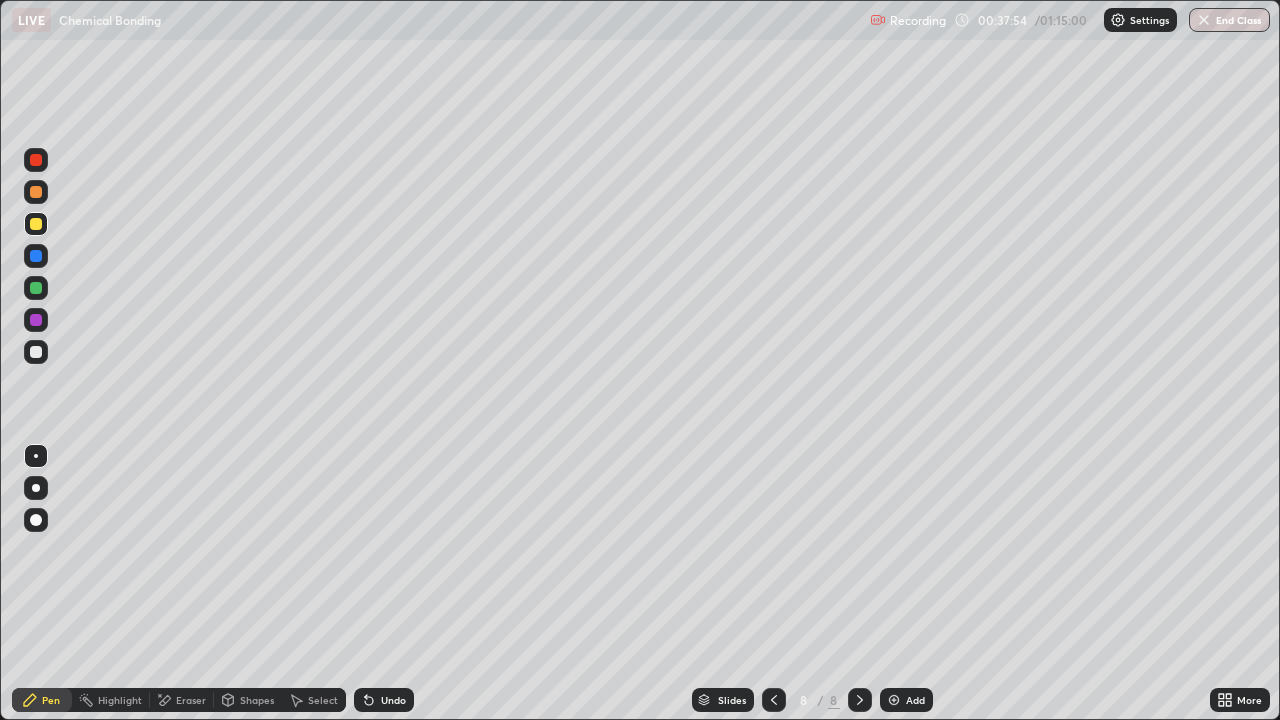 click on "Eraser" at bounding box center [191, 700] 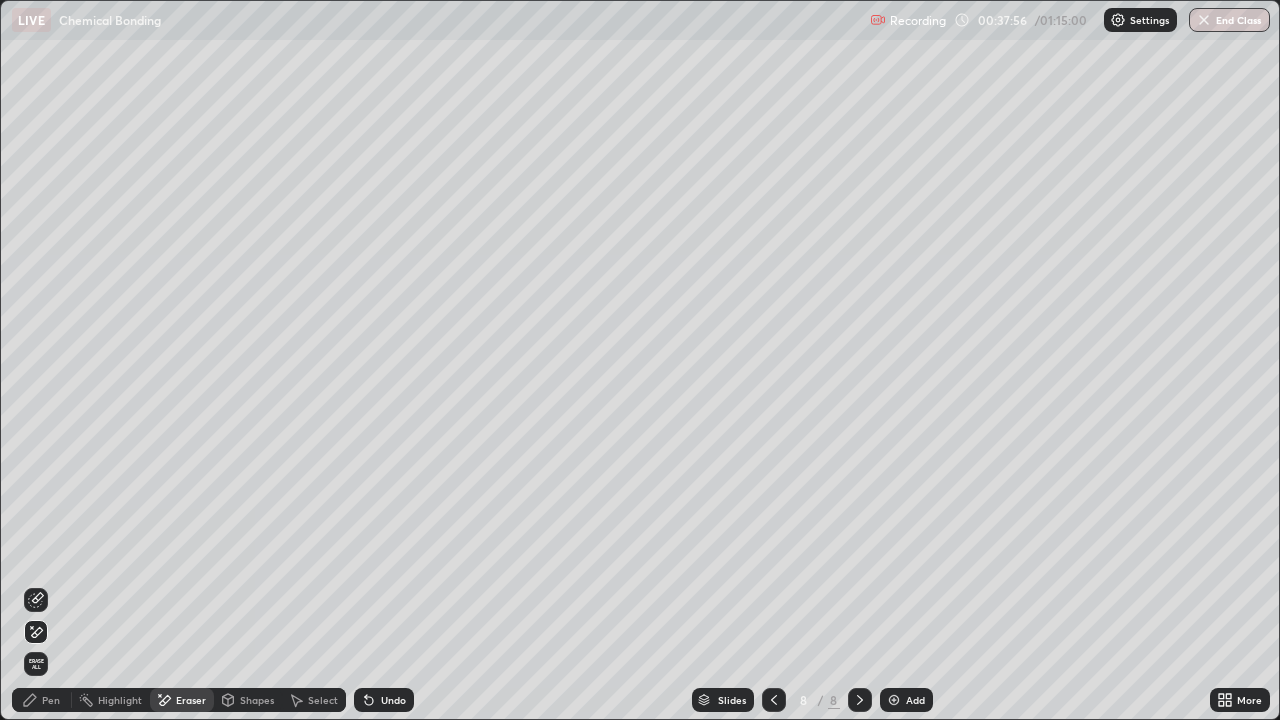 click on "Pen" at bounding box center [51, 700] 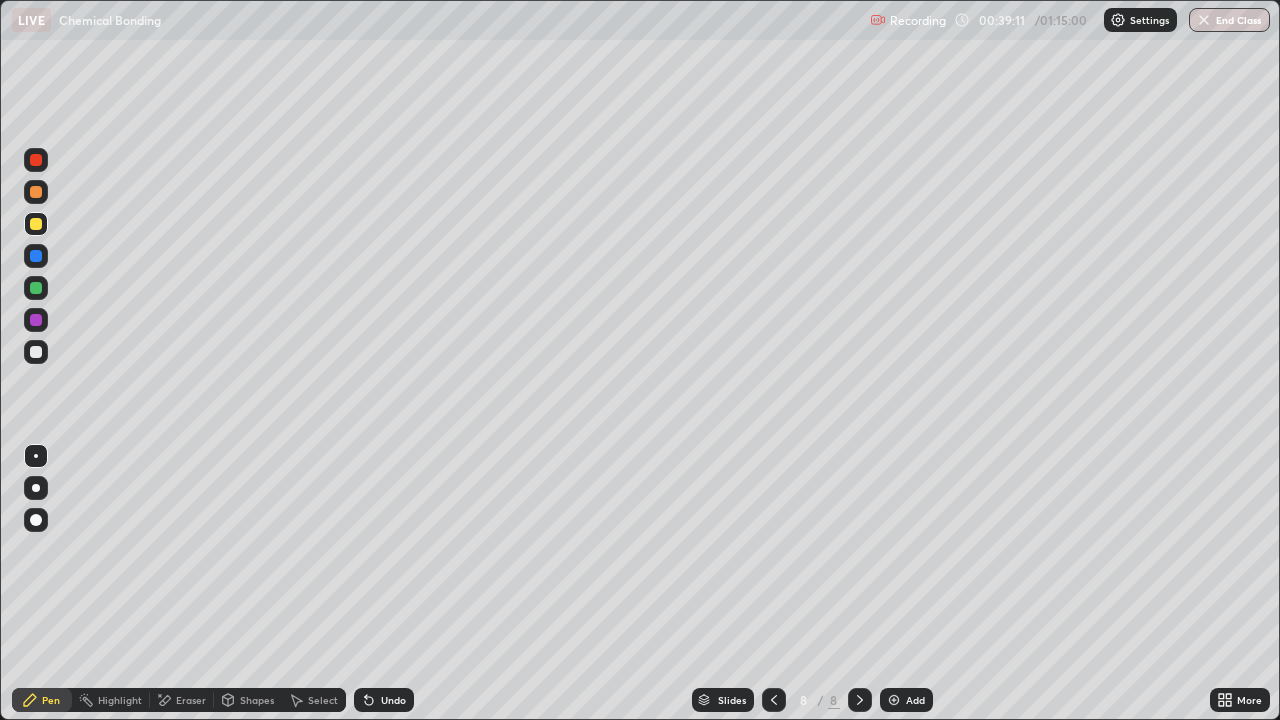 click on "Add" at bounding box center (915, 700) 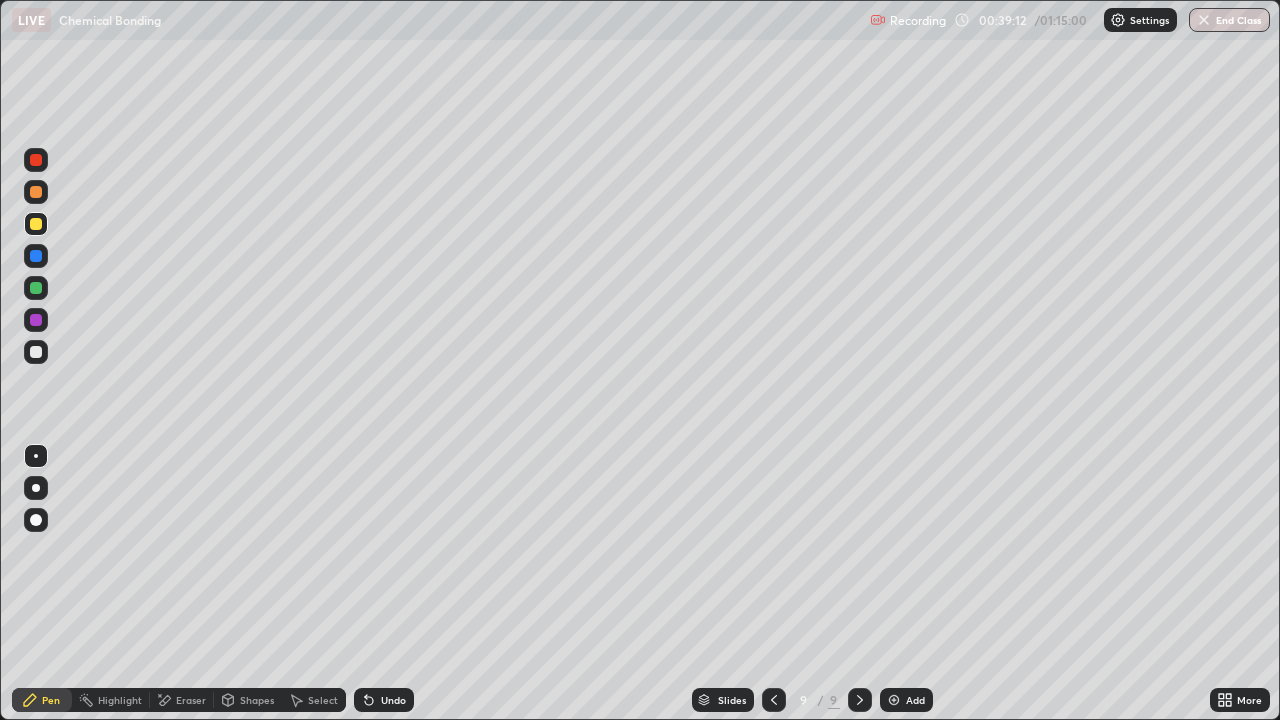 click 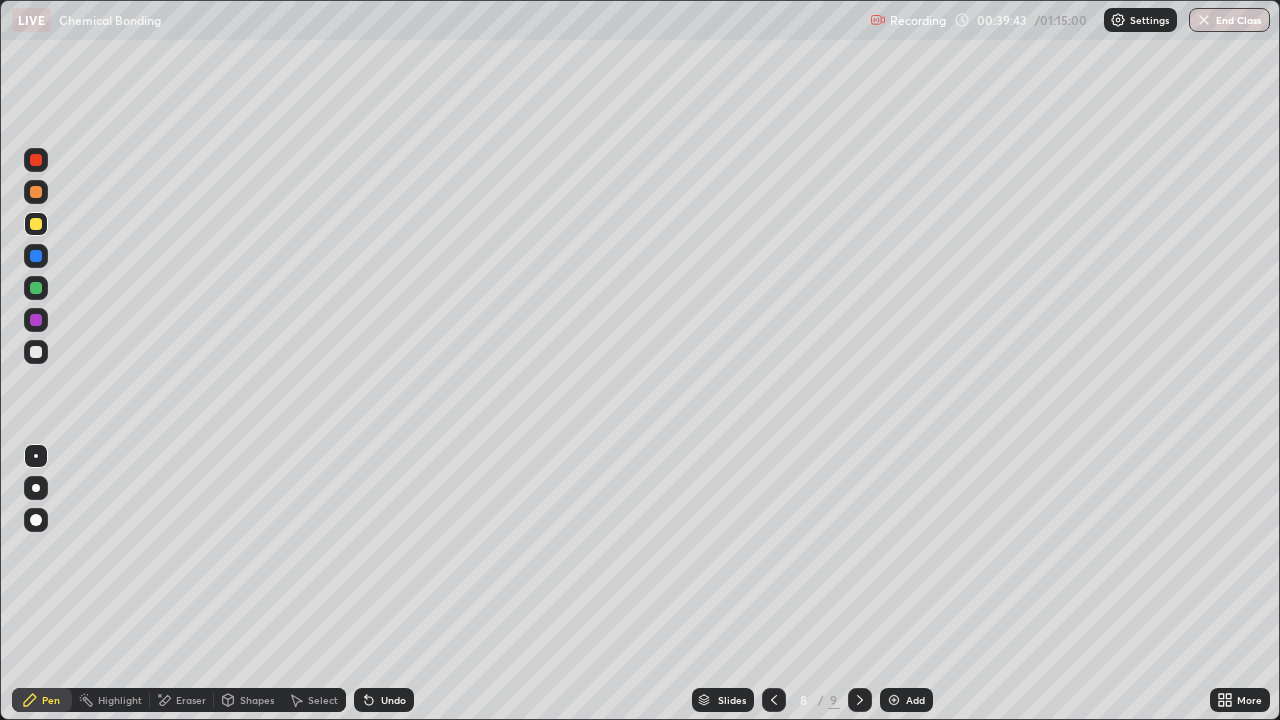 click on "Add" at bounding box center [915, 700] 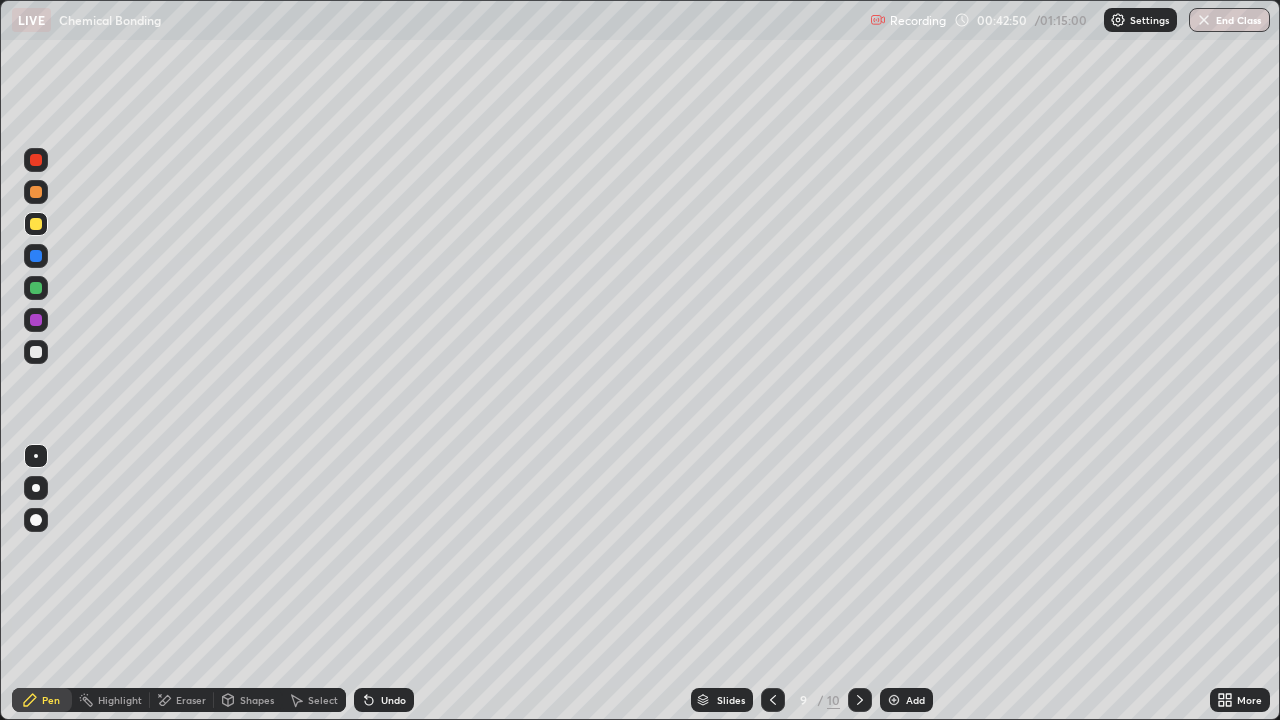 click 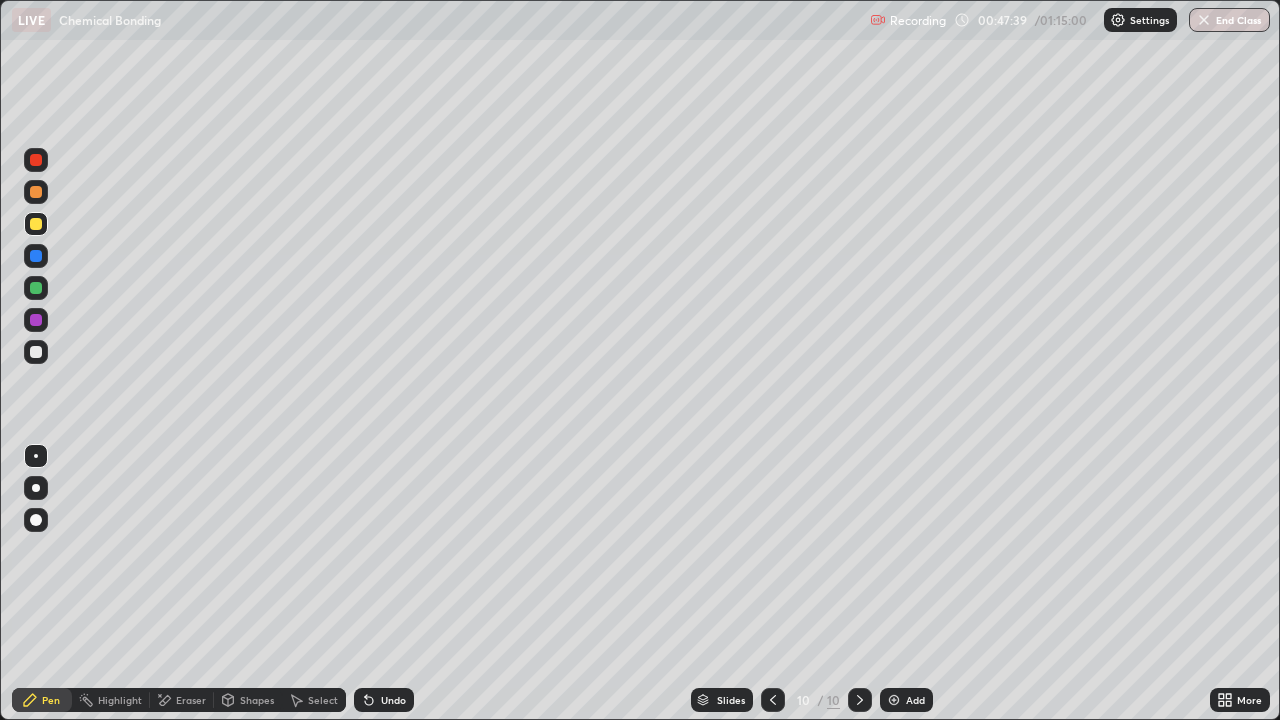 click on "Add" at bounding box center (906, 700) 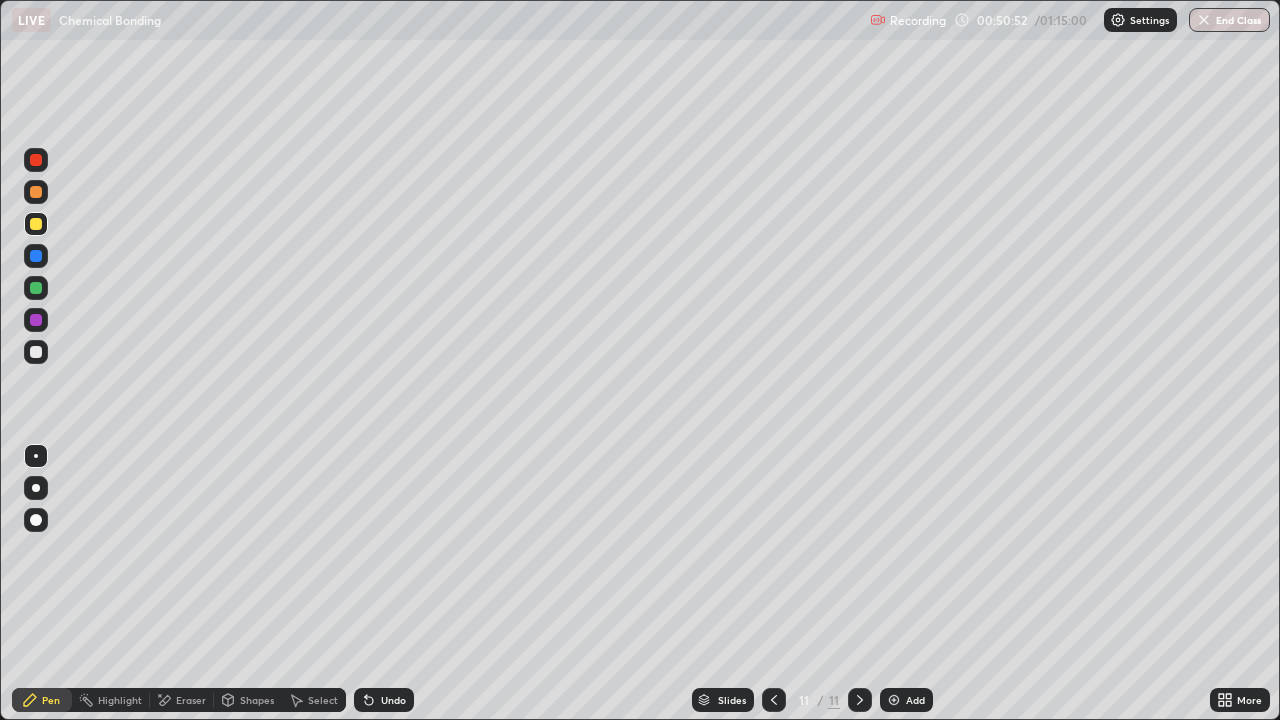 click 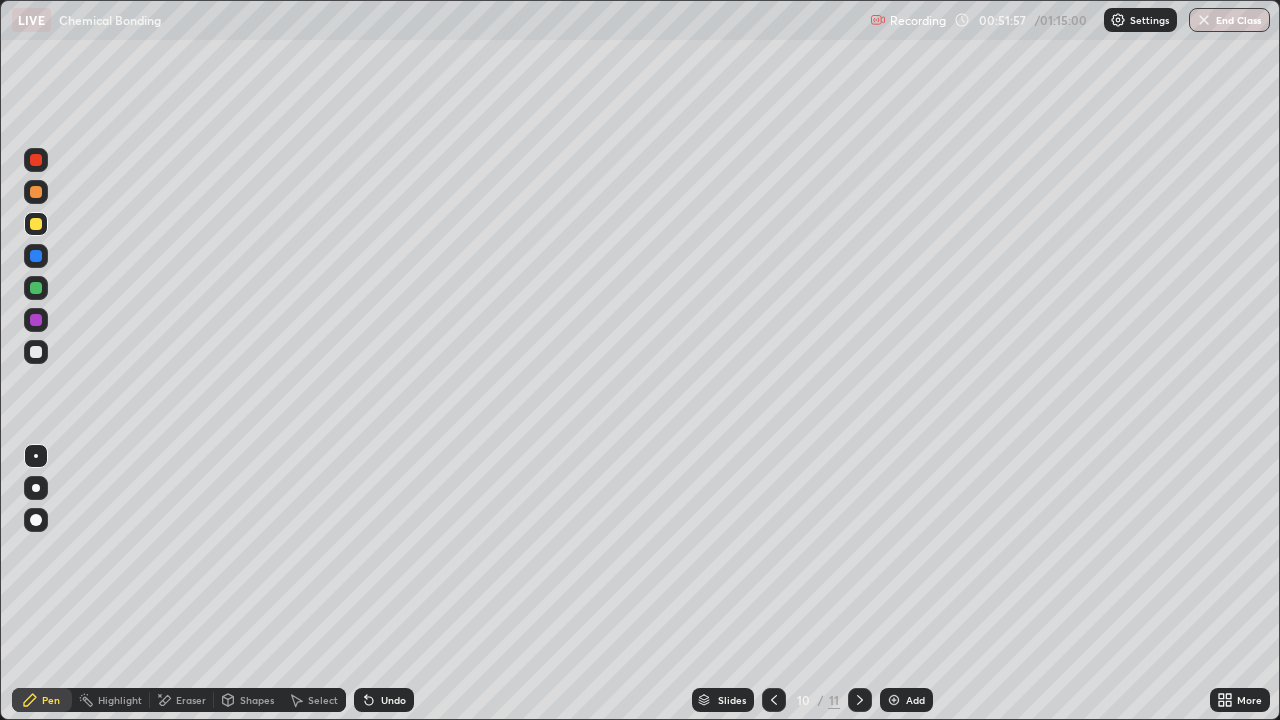 click 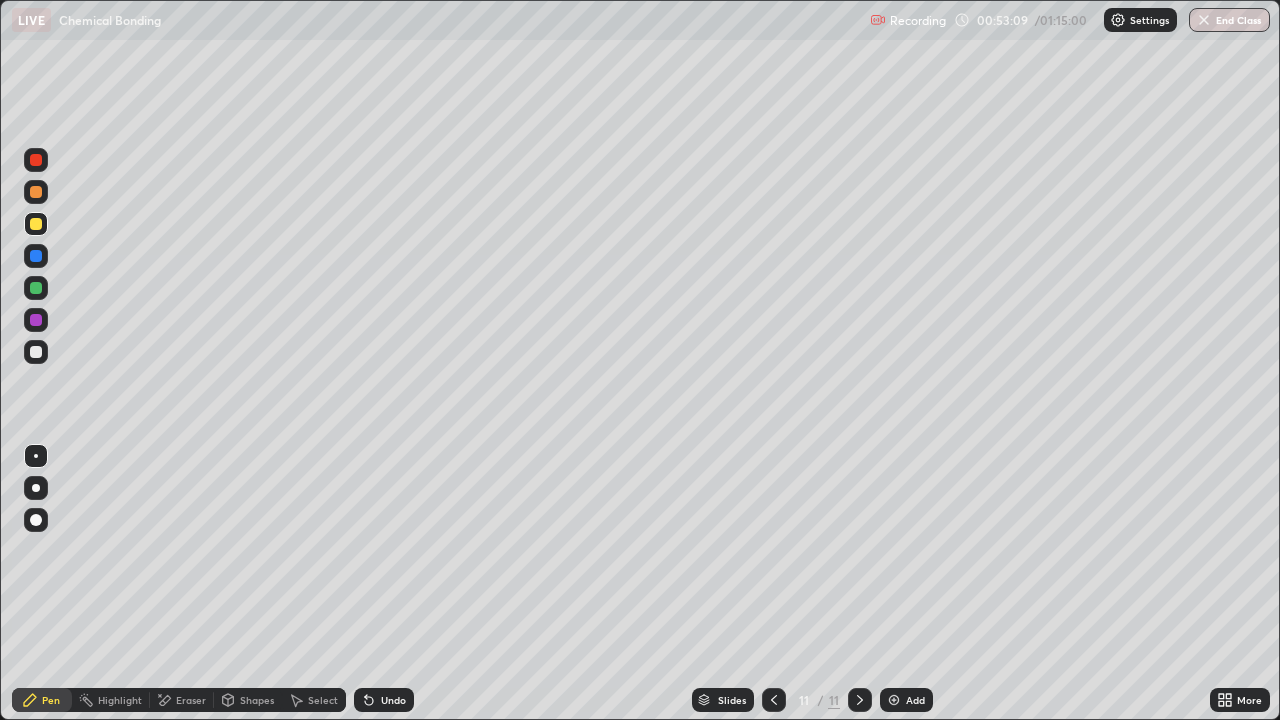 click at bounding box center (894, 700) 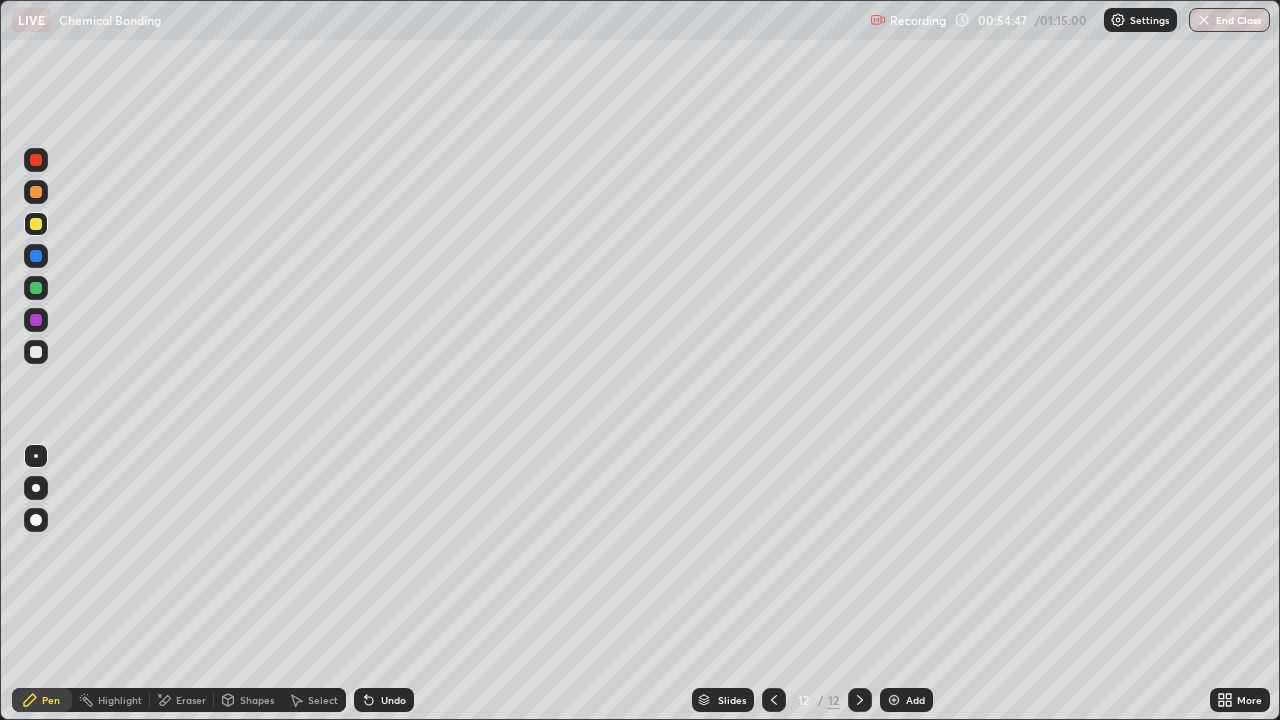 click on "Add" at bounding box center (906, 700) 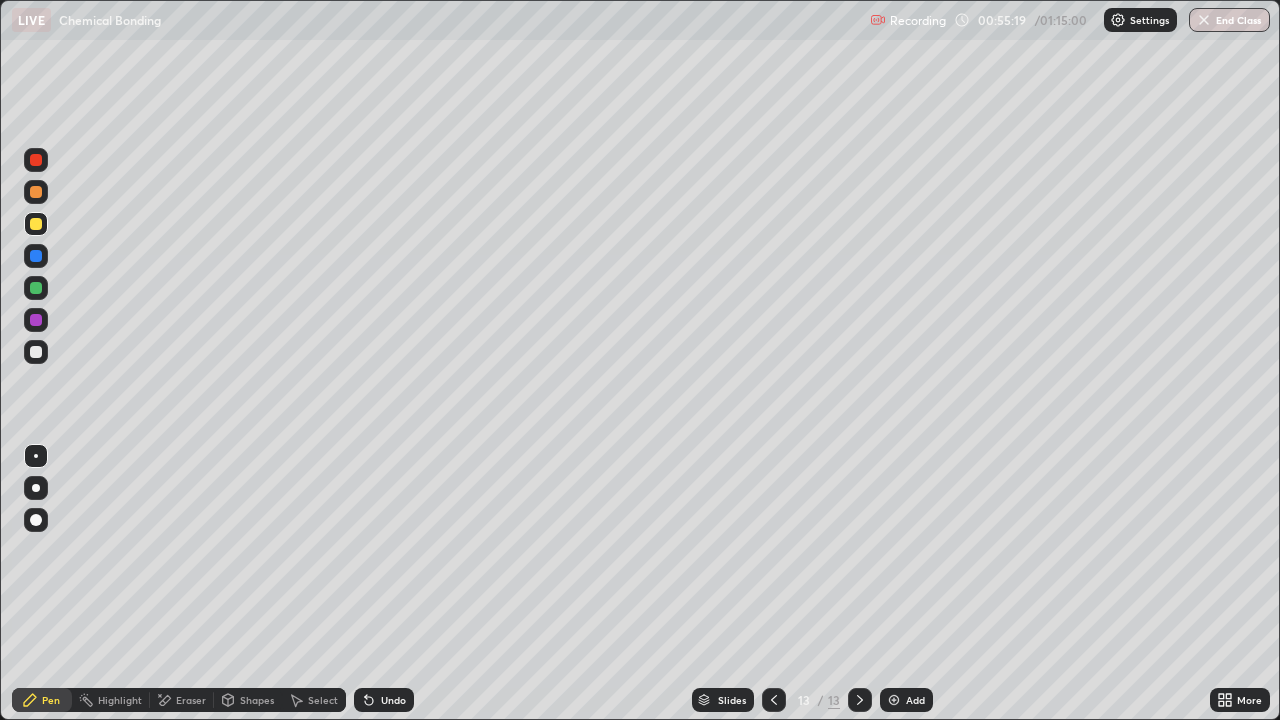 click on "Eraser" at bounding box center (191, 700) 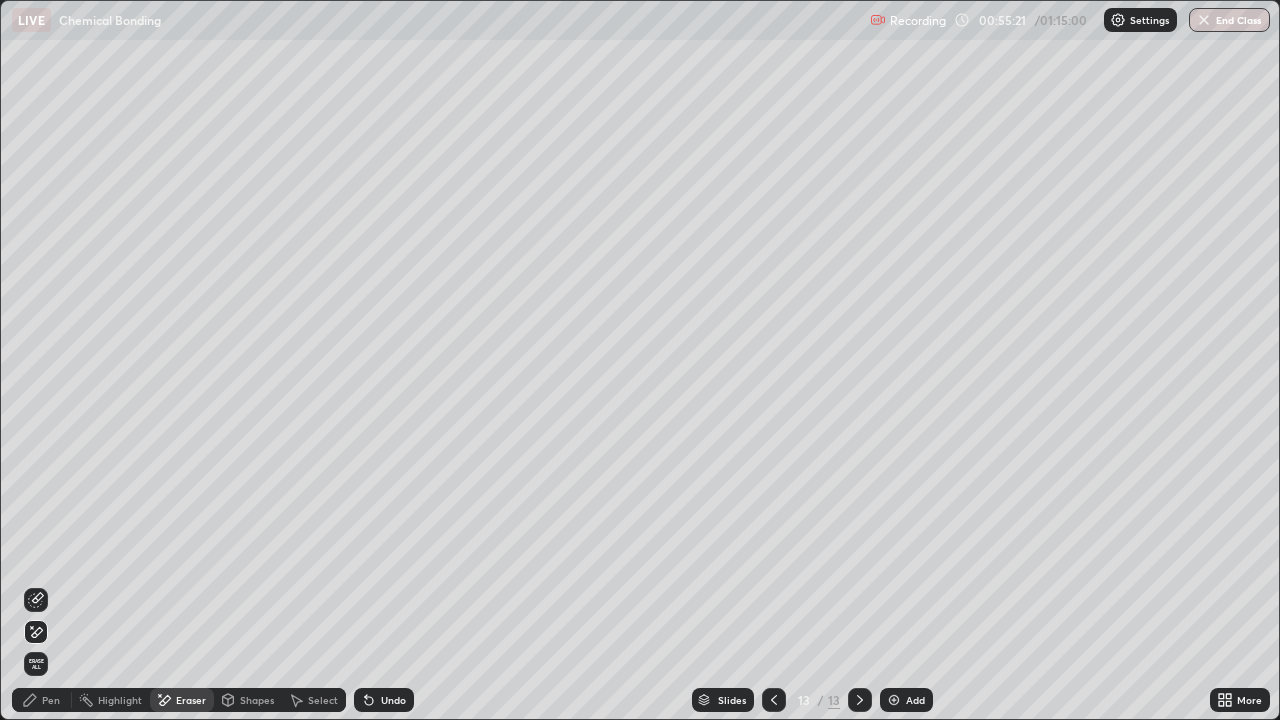 click on "Pen" at bounding box center [51, 700] 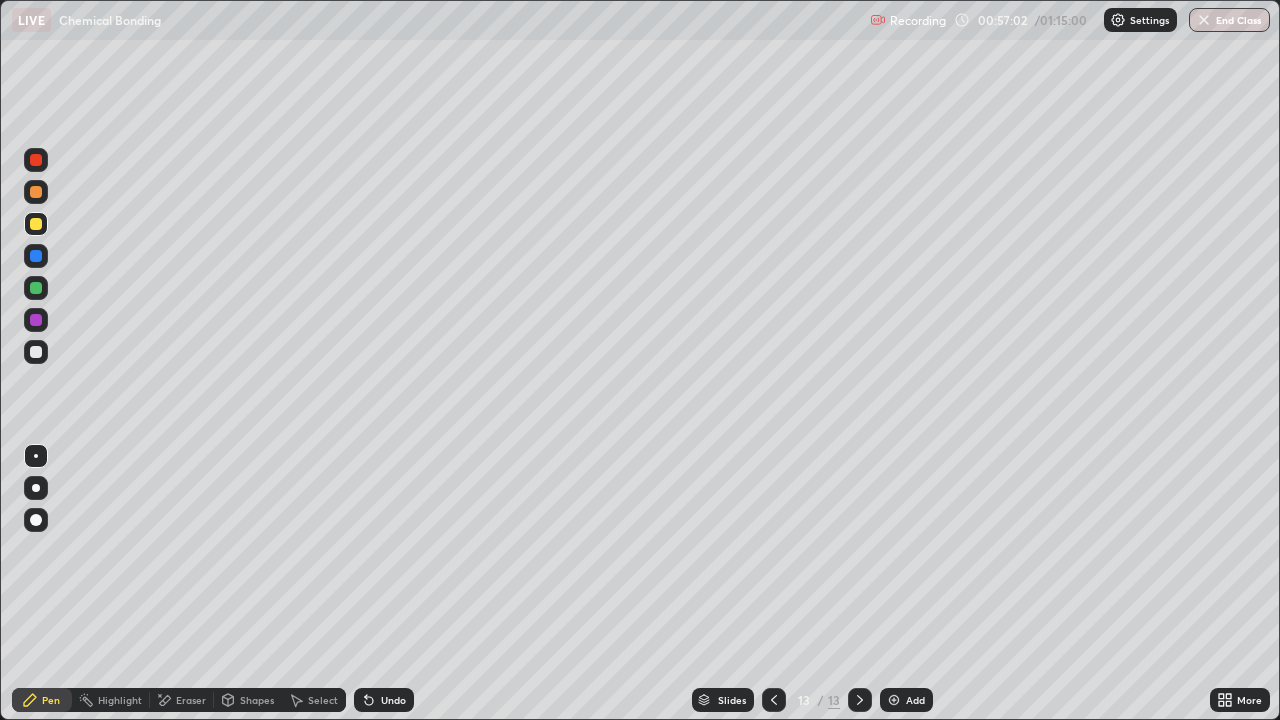click on "Eraser" at bounding box center (191, 700) 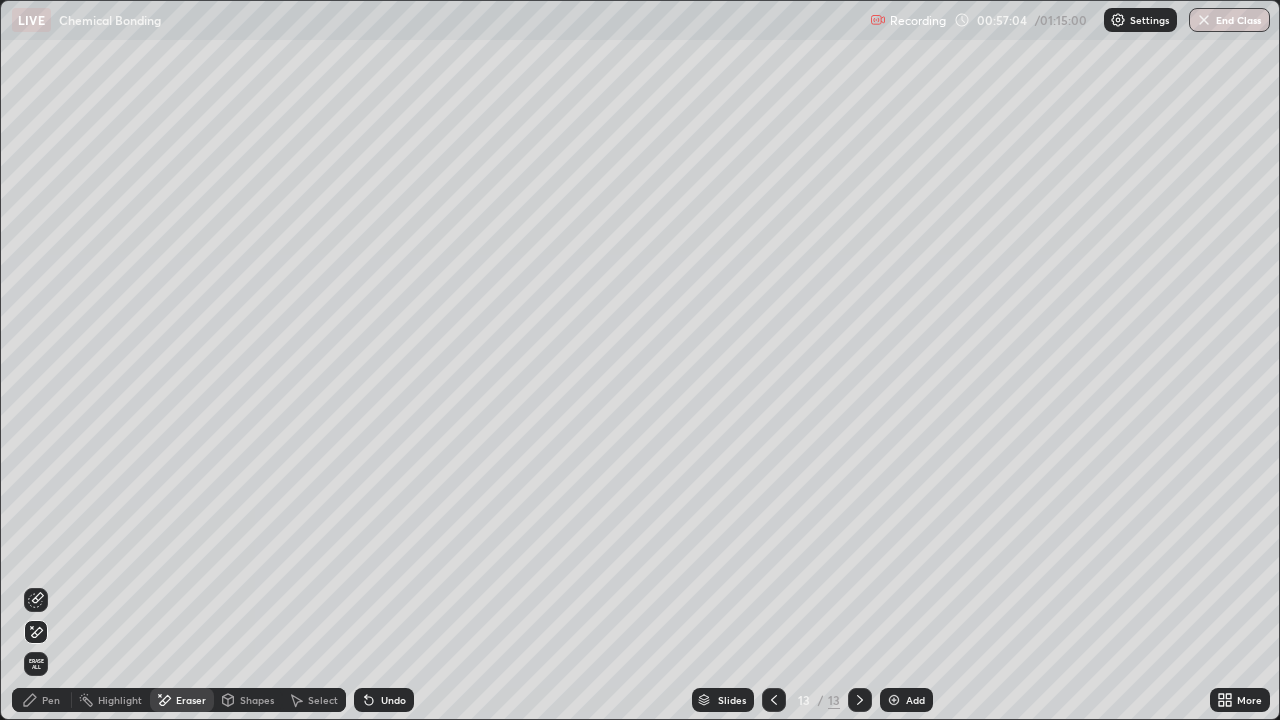 click on "Pen" at bounding box center (51, 700) 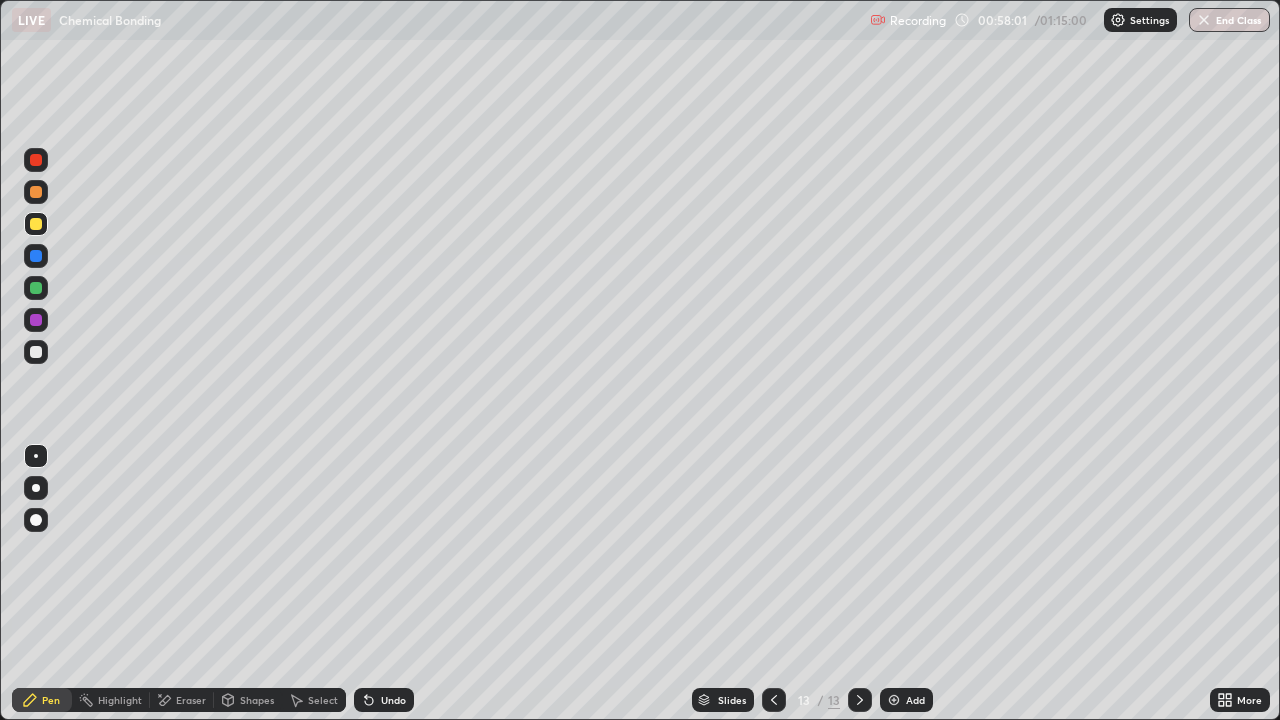 click on "Eraser" at bounding box center (191, 700) 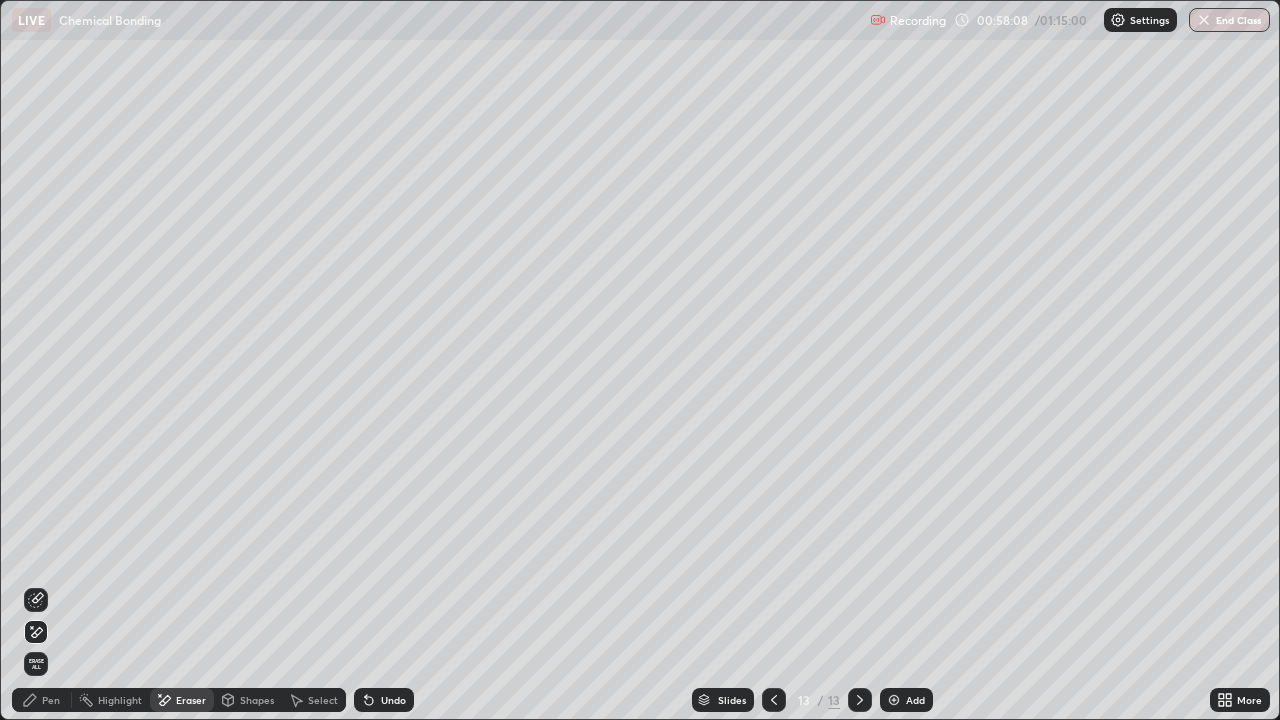 click on "Pen" at bounding box center (51, 700) 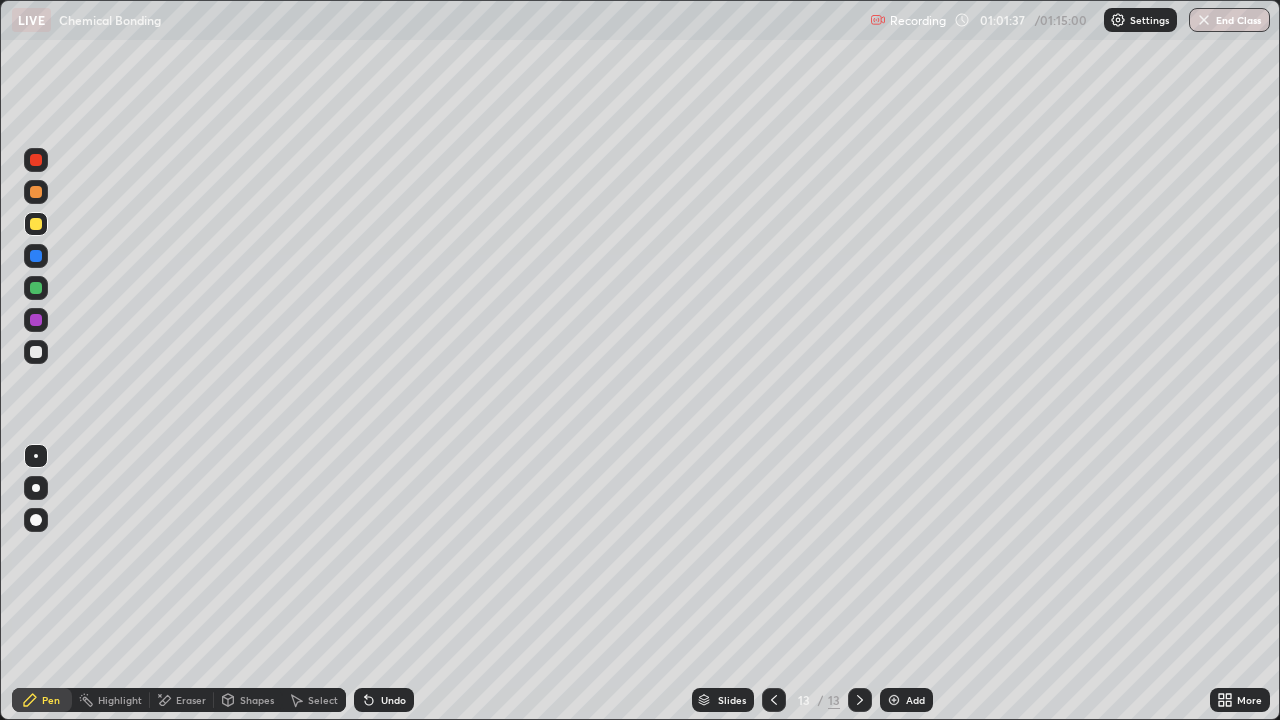click at bounding box center [894, 700] 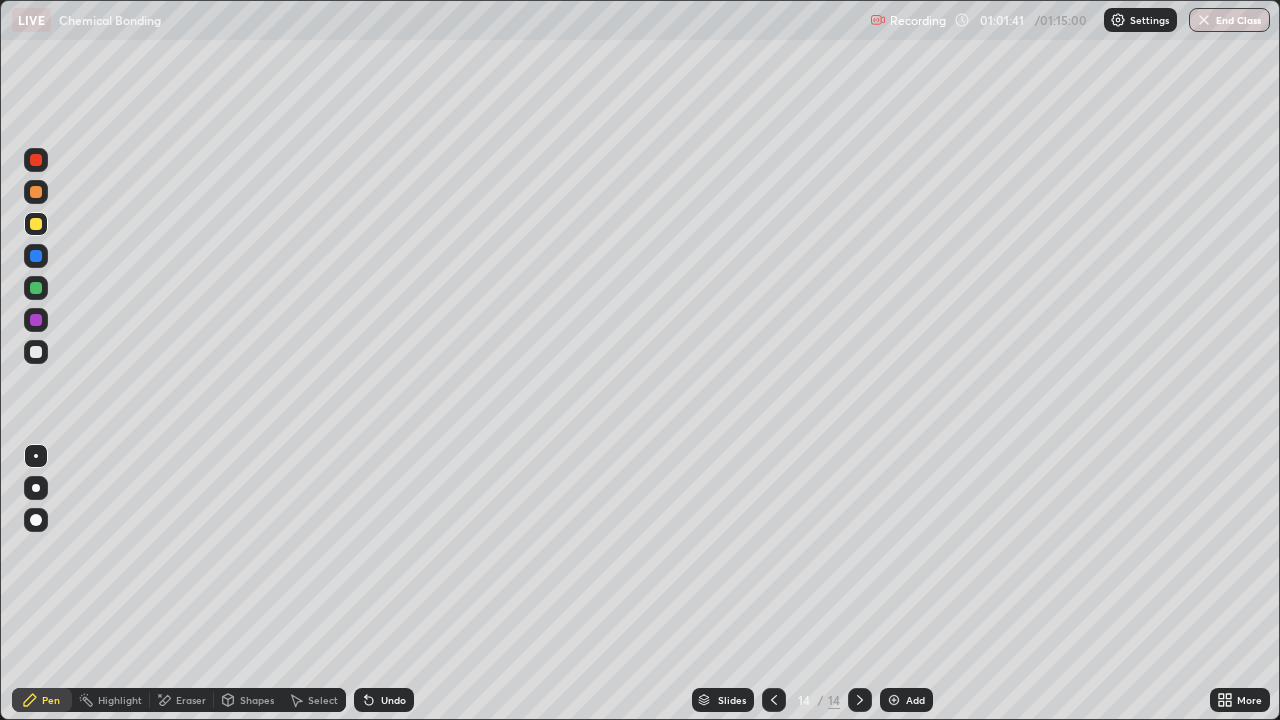 click at bounding box center [774, 700] 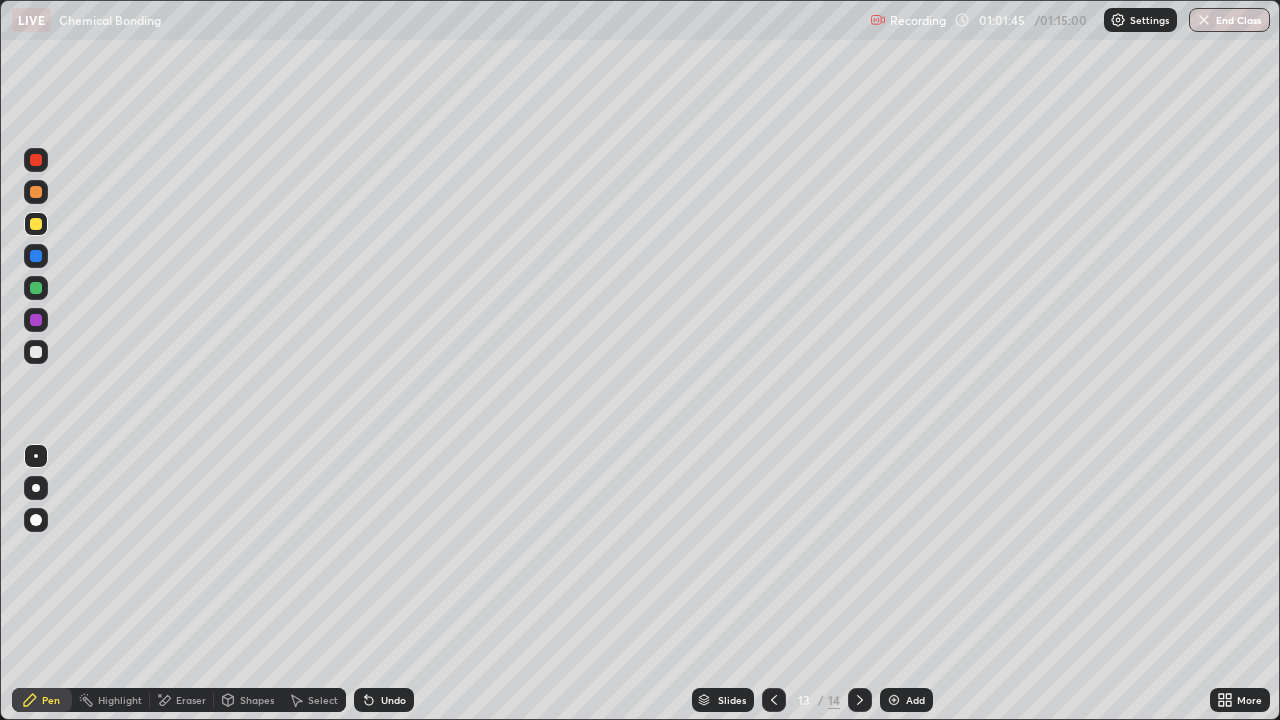 click 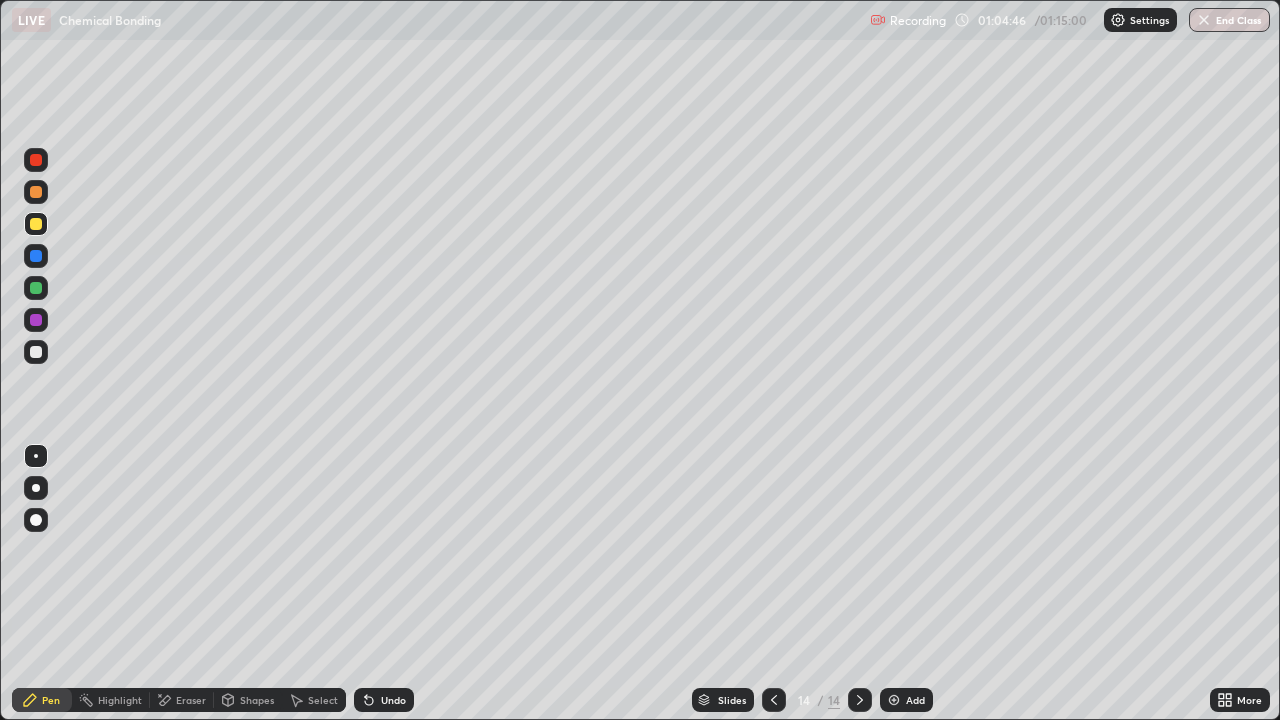 click on "Add" at bounding box center (906, 700) 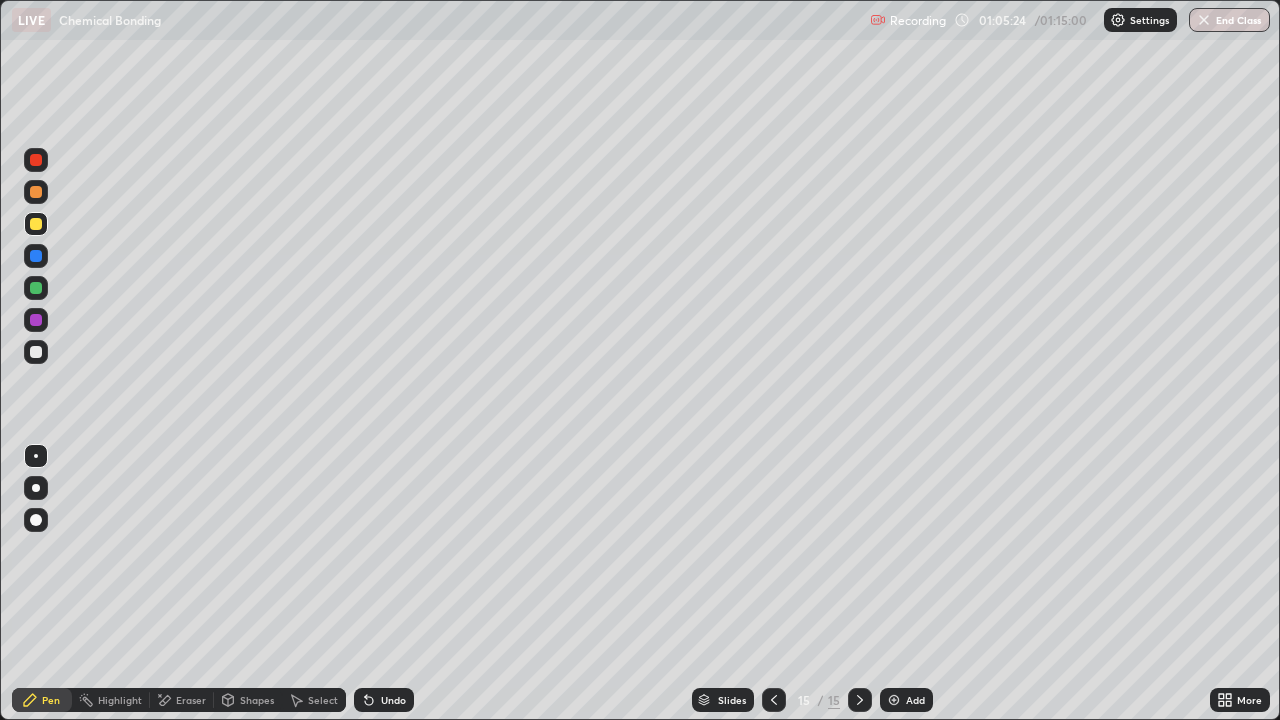 click 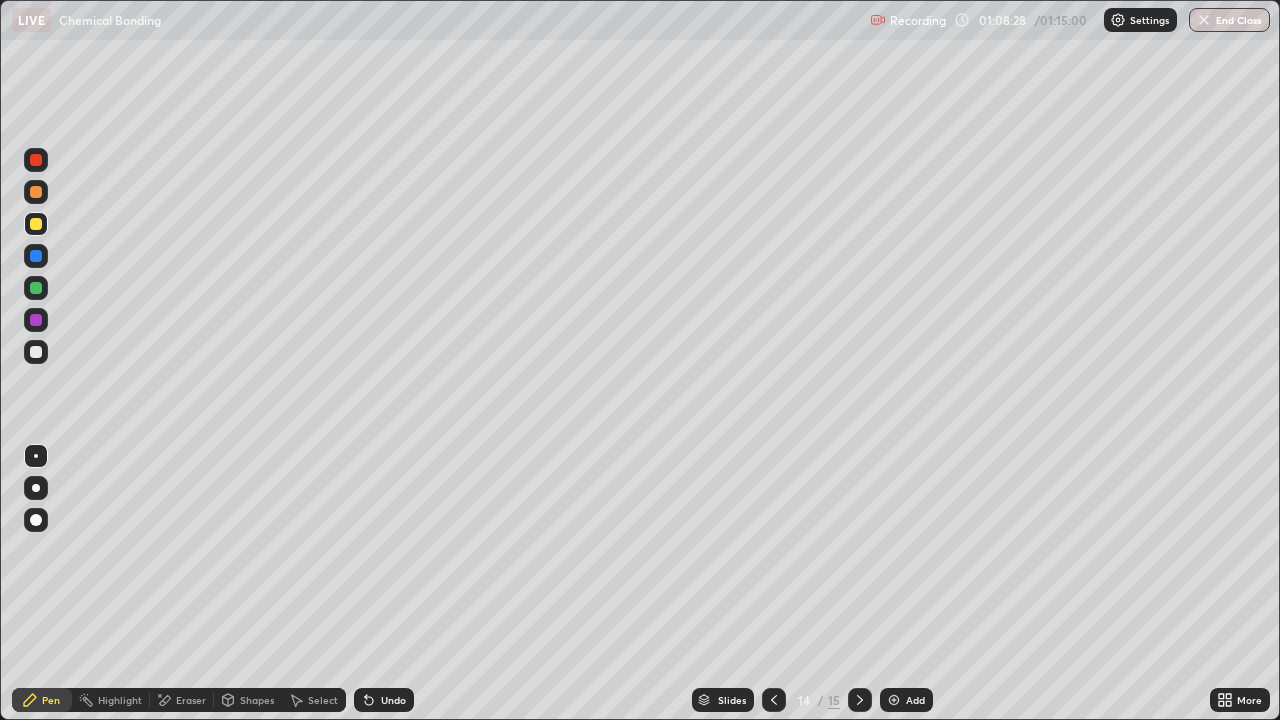 click on "More" at bounding box center (1249, 700) 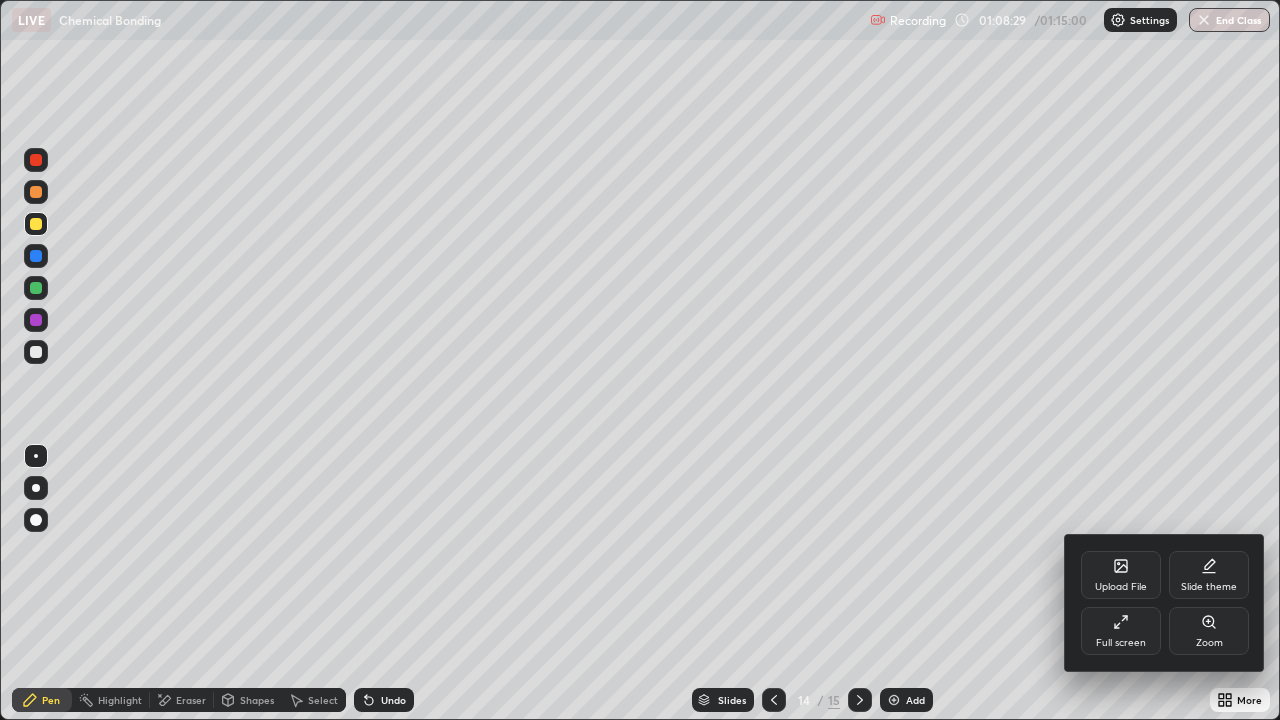click 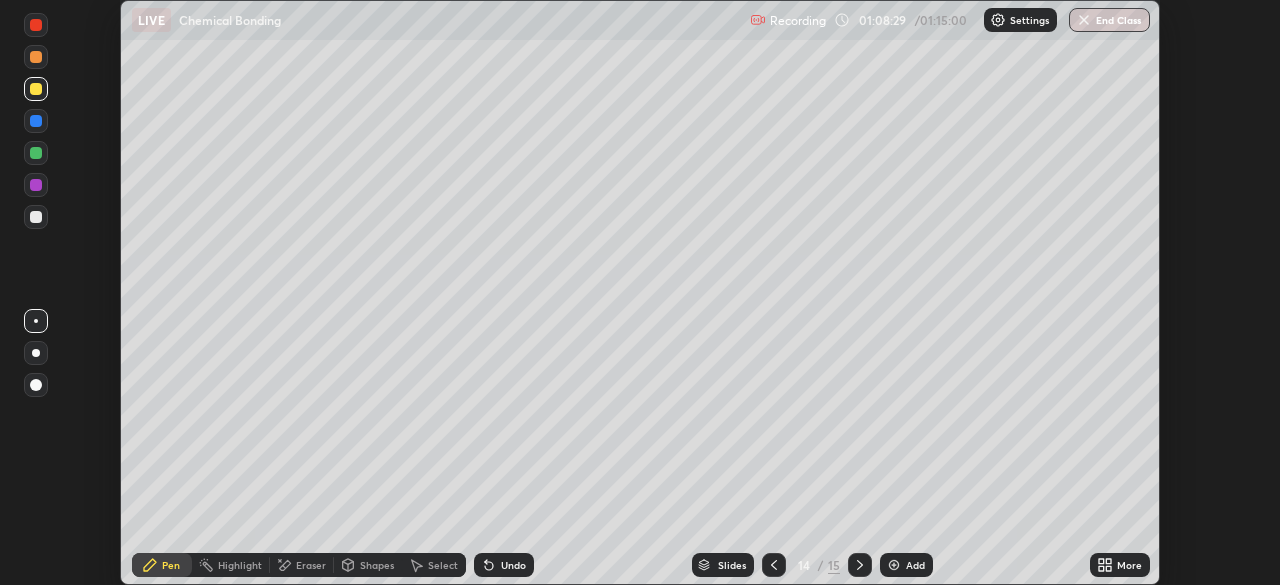 scroll, scrollTop: 585, scrollLeft: 1280, axis: both 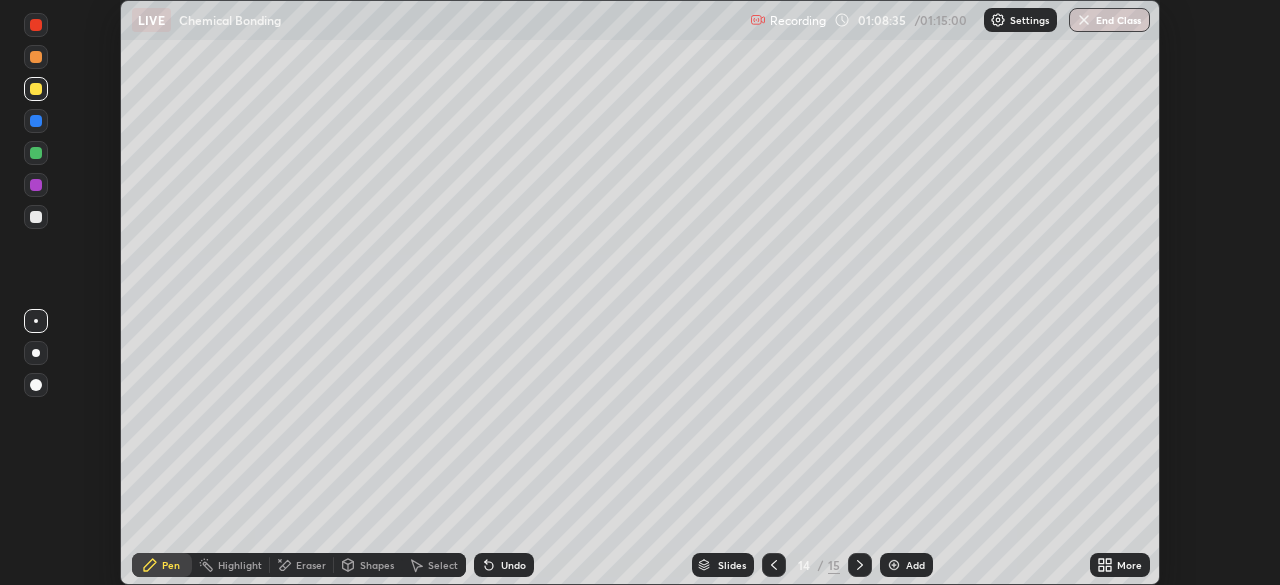click 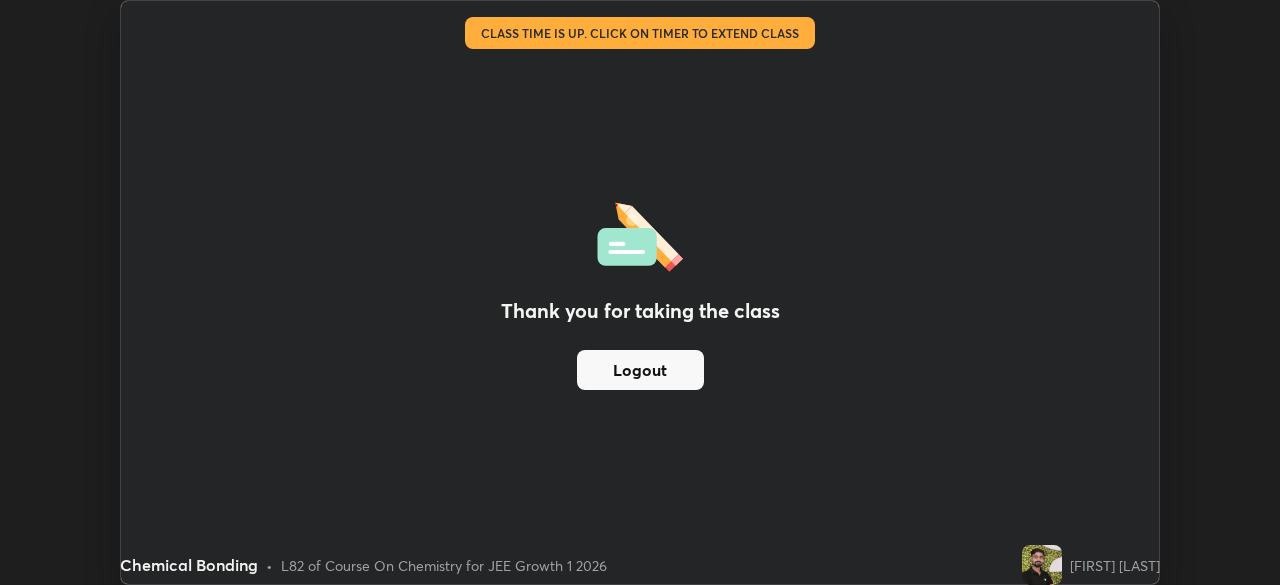 click on "Logout" at bounding box center (640, 370) 